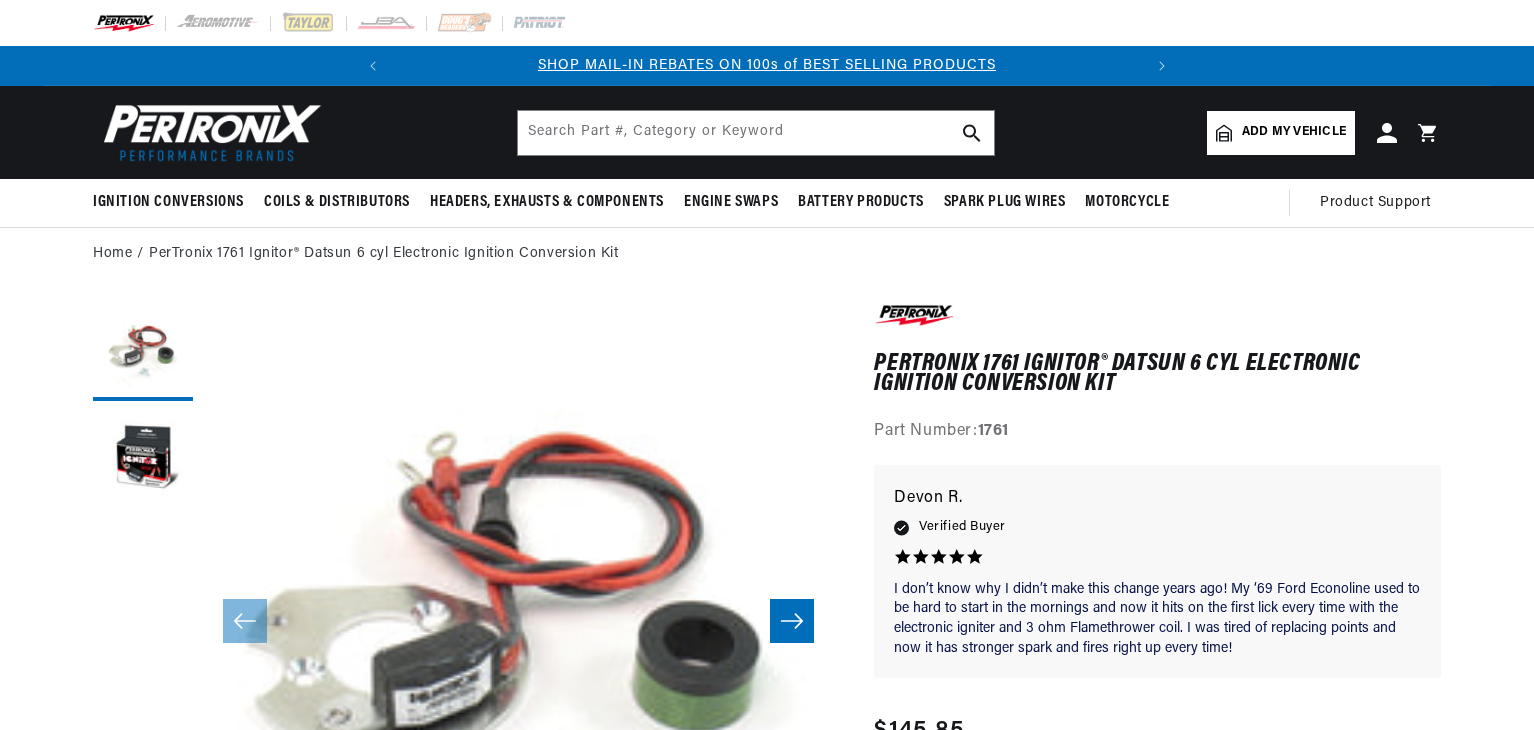scroll, scrollTop: 0, scrollLeft: 0, axis: both 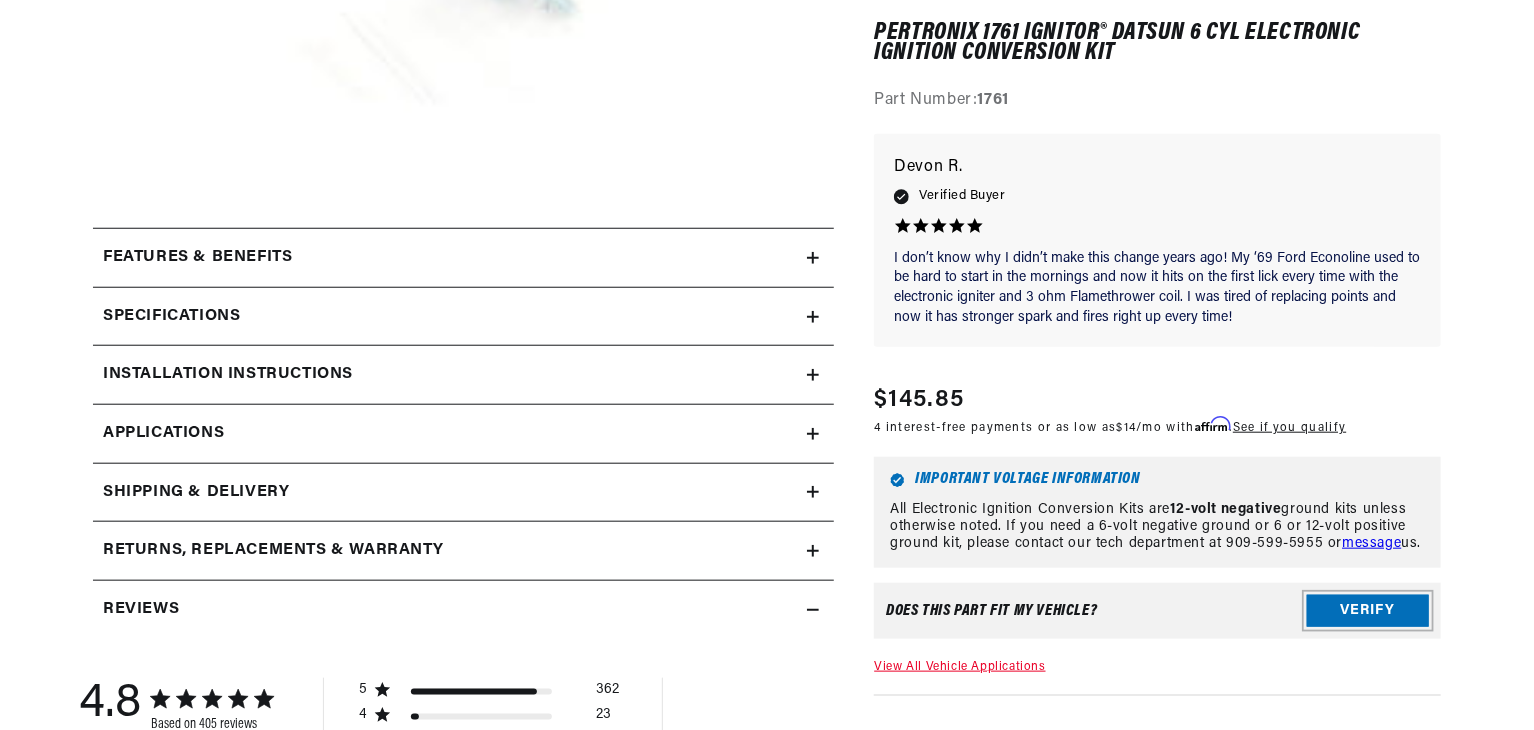 click on "Verify" at bounding box center (1368, 612) 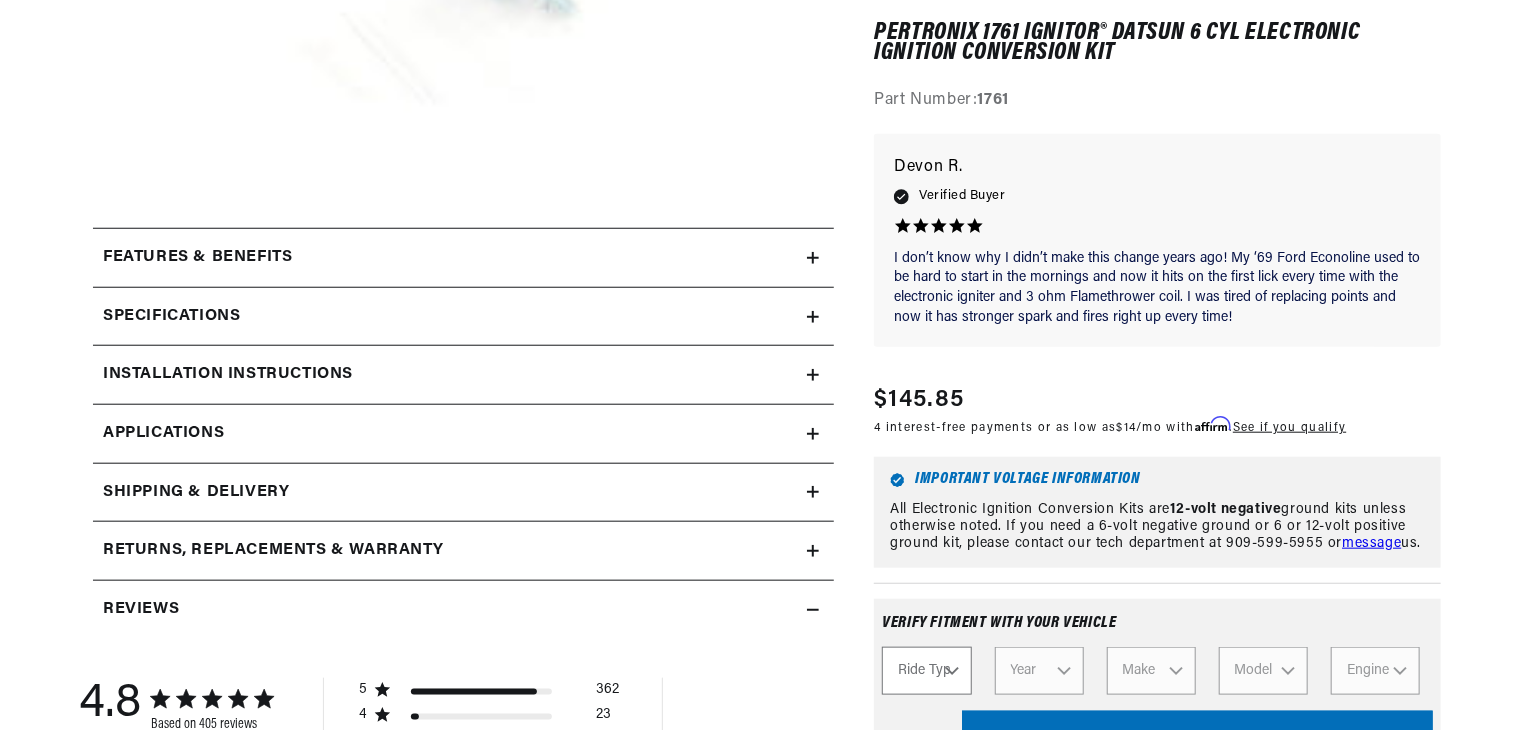 scroll, scrollTop: 0, scrollLeft: 0, axis: both 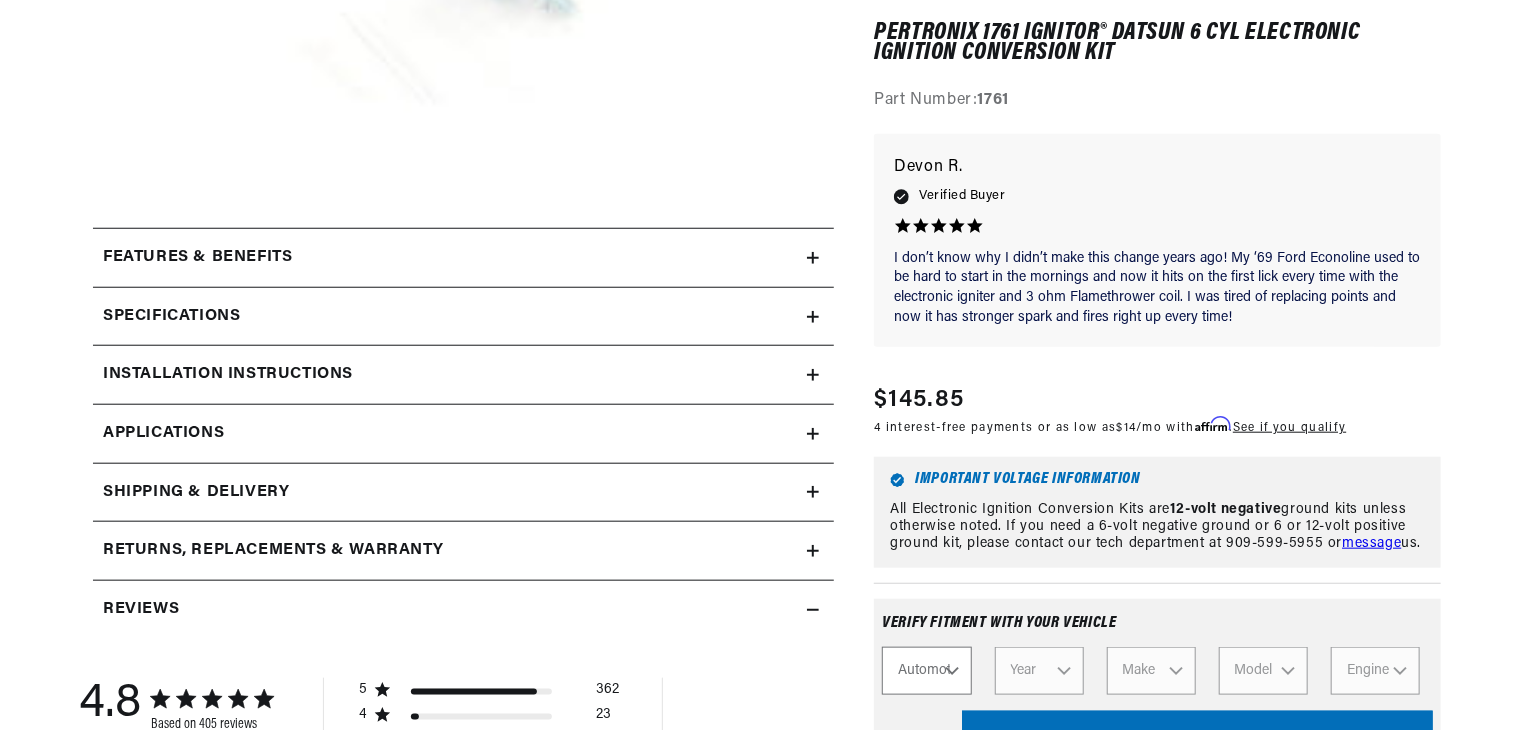 click on "Ride Type
Automotive
Agricultural
Industrial
Marine
Motorcycle" at bounding box center (926, 672) 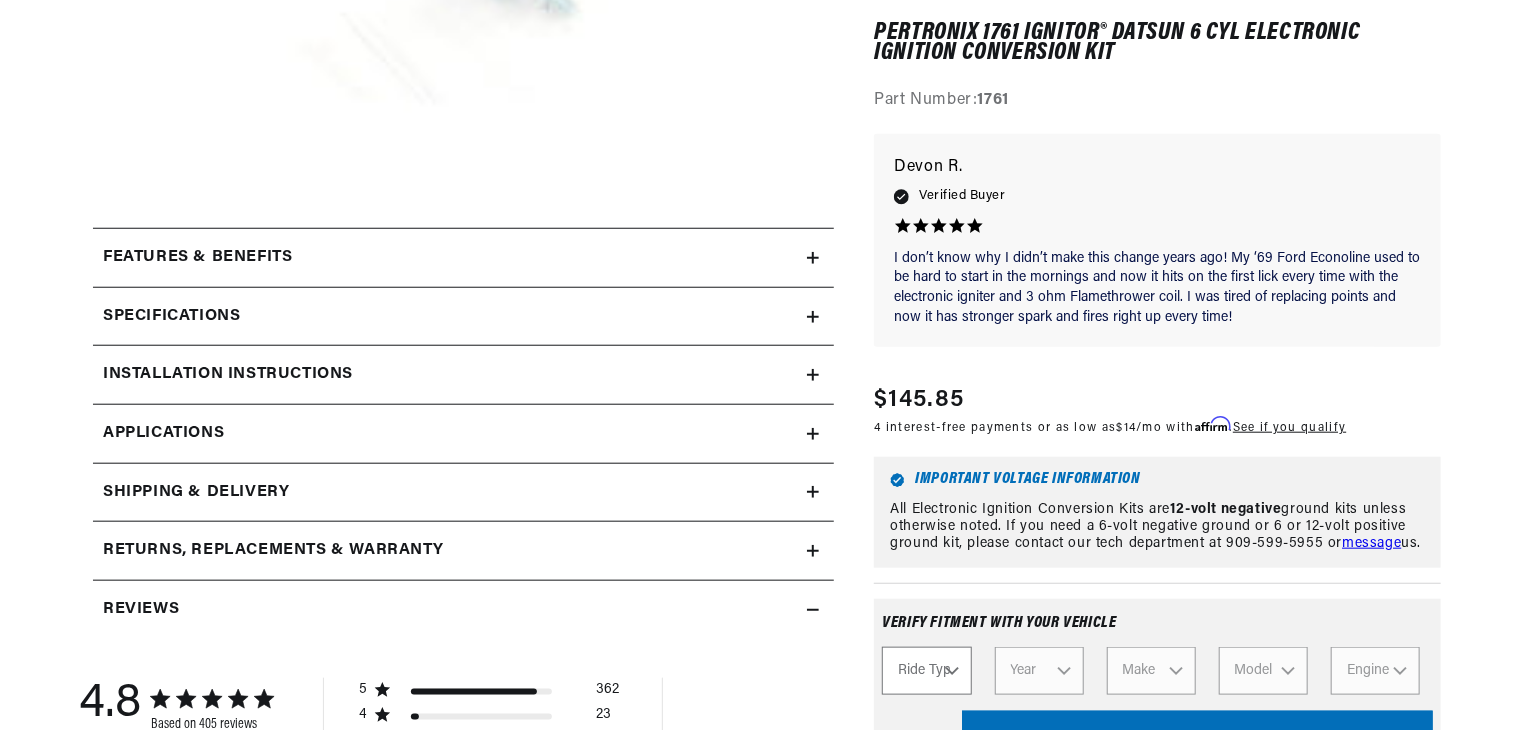 select on "Automotive" 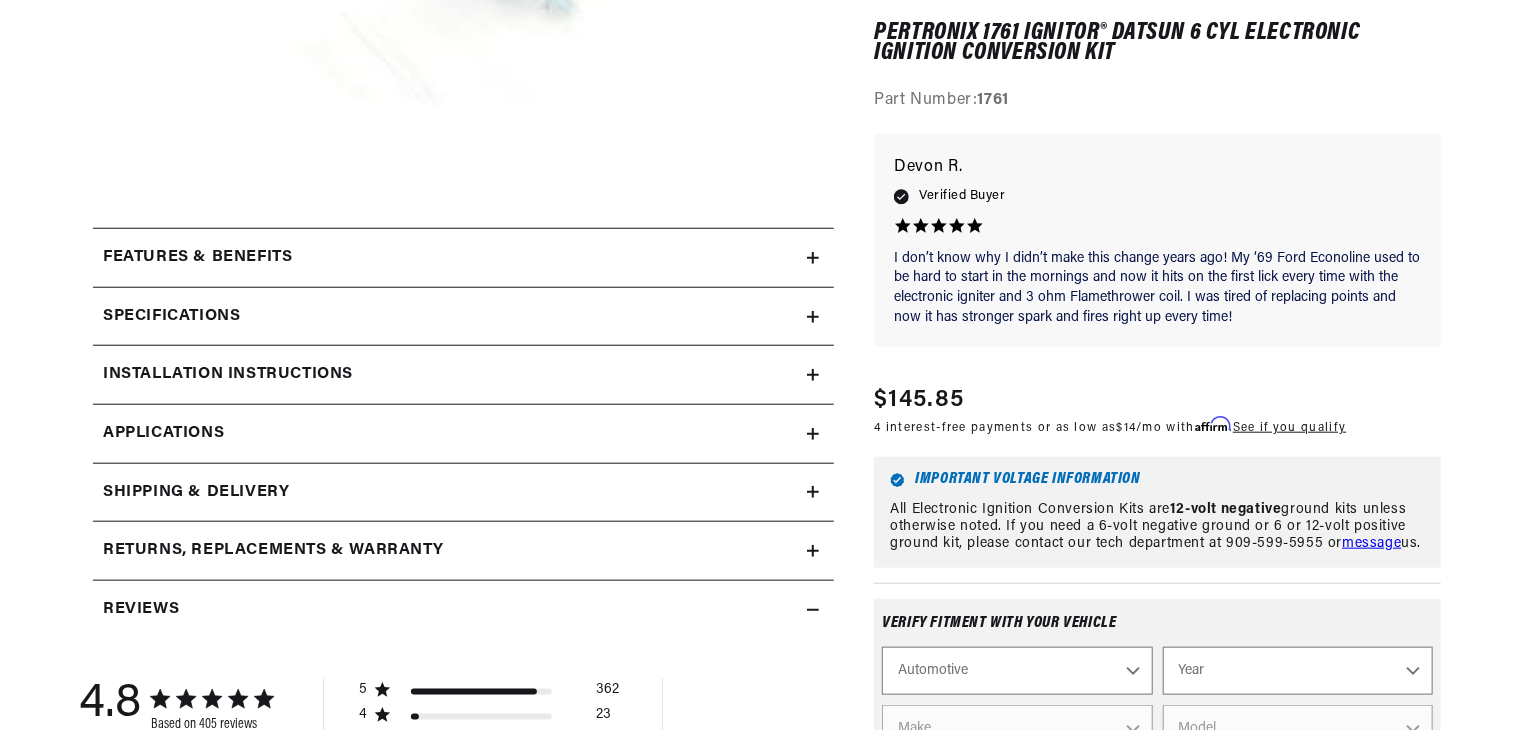 click on "Year
2022
2021
2020
2019
2018
2017
2016
2015
2014
2013
2012
2011
2010
2009
2008
2007
2006
2005
2004
2003
2002
2001
2000
1999
1998
1997
1996
1995
1994
1993
1992
1991
1990
1989
1988
1987
1986 1985" at bounding box center [1298, 672] 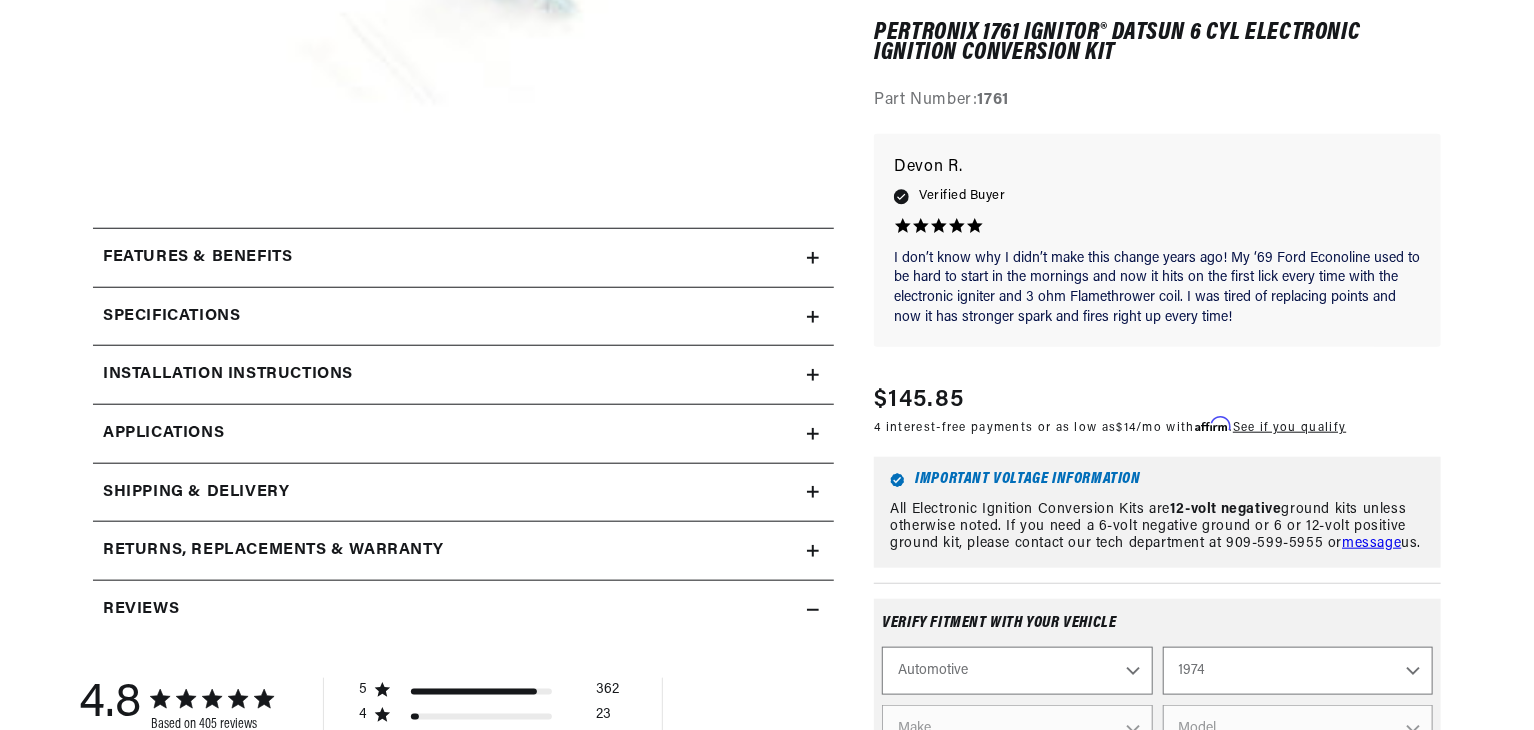click on "Year
2022
2021
2020
2019
2018
2017
2016
2015
2014
2013
2012
2011
2010
2009
2008
2007
2006
2005
2004
2003
2002
2001
2000
1999
1998
1997
1996
1995
1994
1993
1992
1991
1990
1989
1988
1987
1986 1985" at bounding box center (1298, 672) 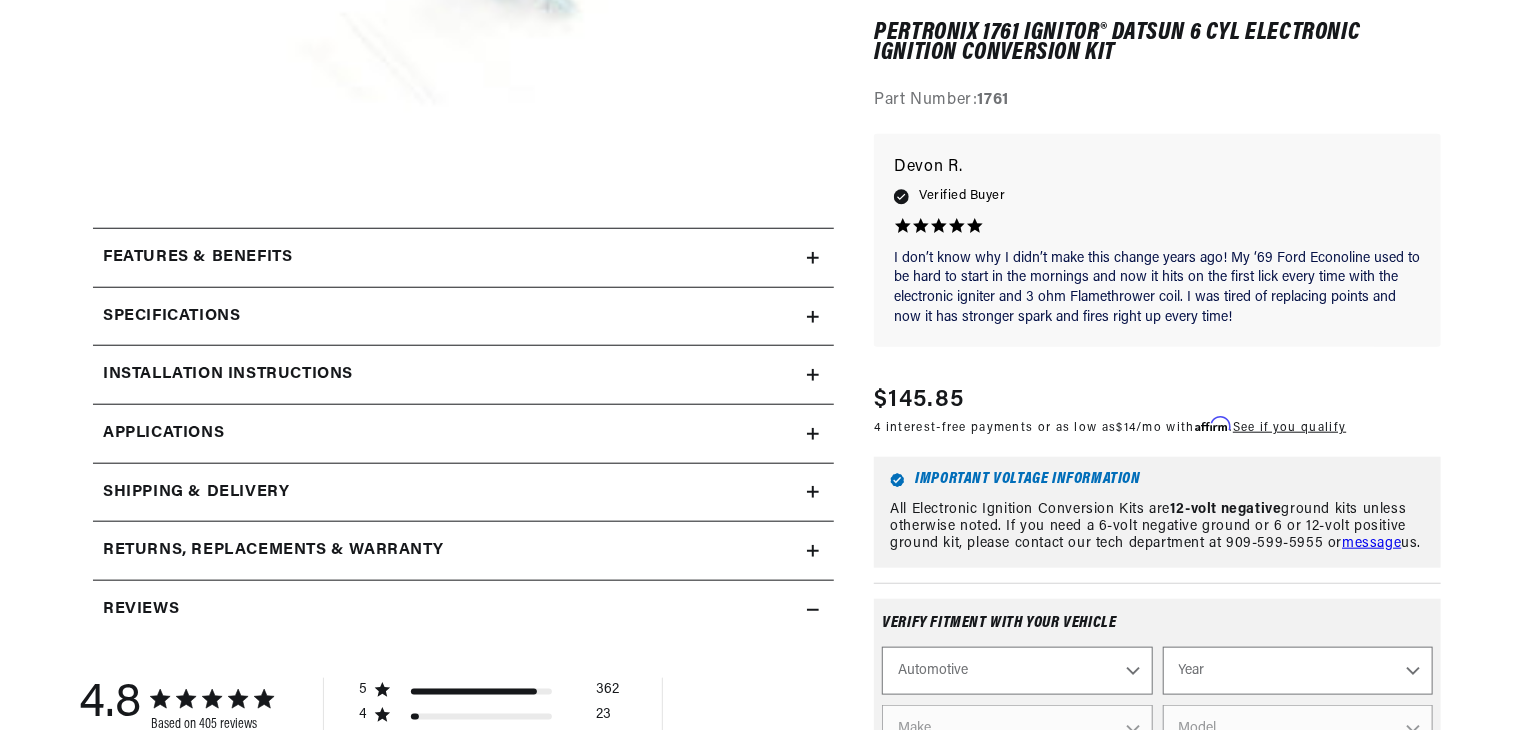 select on "1974" 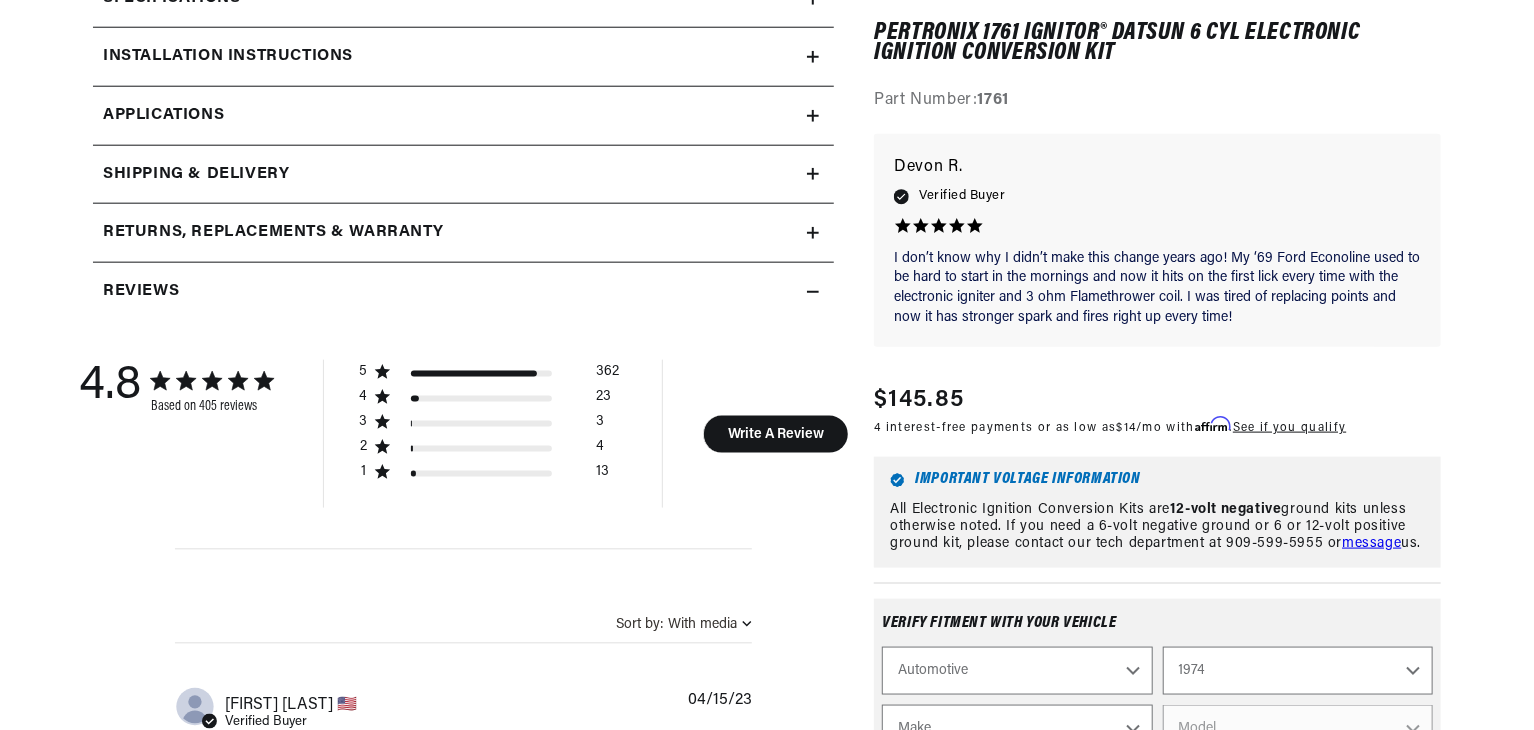 scroll, scrollTop: 1103, scrollLeft: 0, axis: vertical 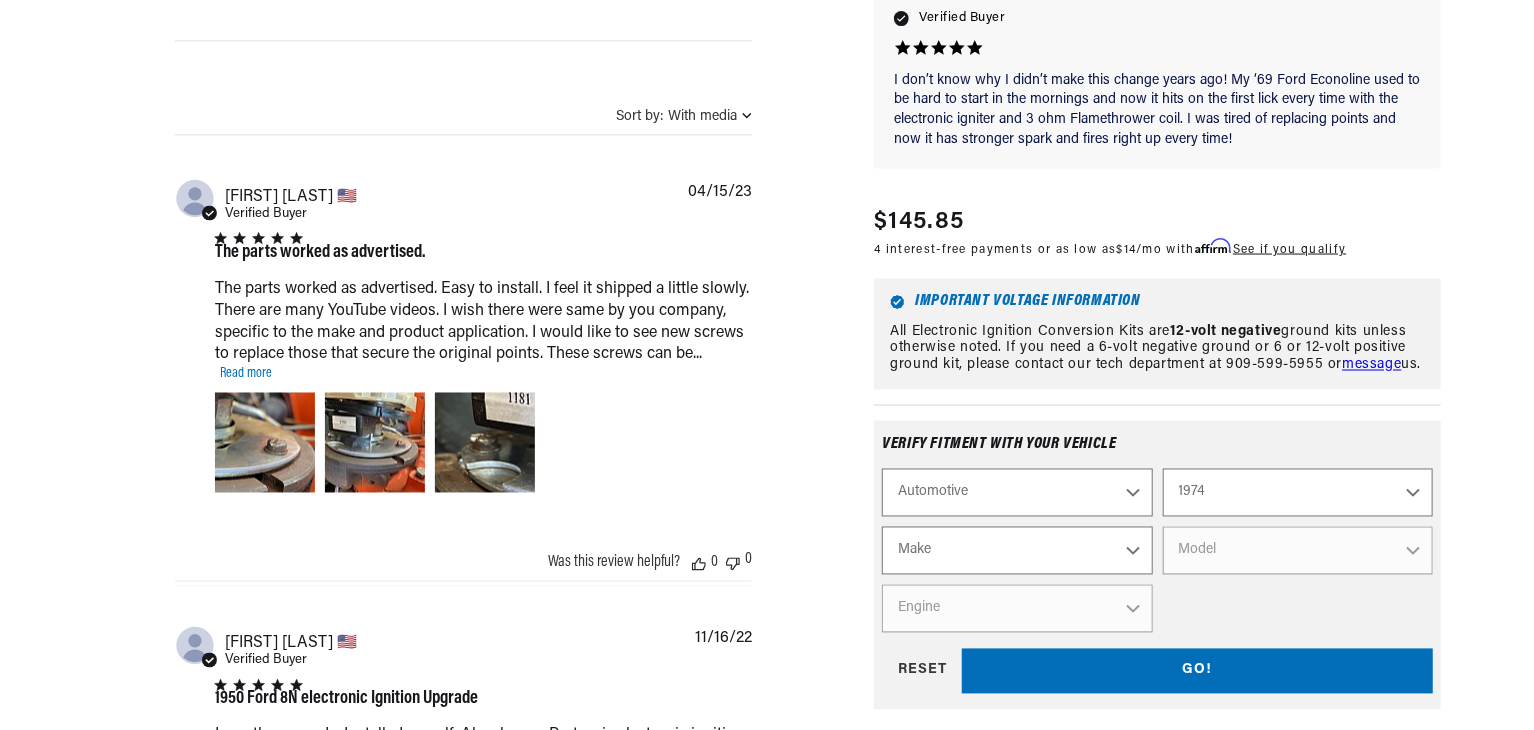 click on "Make
Alfa Romeo
American Motors
Aston Martin
Audi
Austin
Avanti
BMW
Buick
Cadillac
Checker
Chevrolet
Chrysler
Citroen
DeTomaso
Dodge
Ferrari
Fiat
Ford
Ford (Europe)
GMC
Honda
IHC Truck
International
Jaguar
Jeep
Lamborghini
Lincoln
Lotus
Maserati
Mazda
Mercedes-Benz
Mercury
MG" at bounding box center (1017, 551) 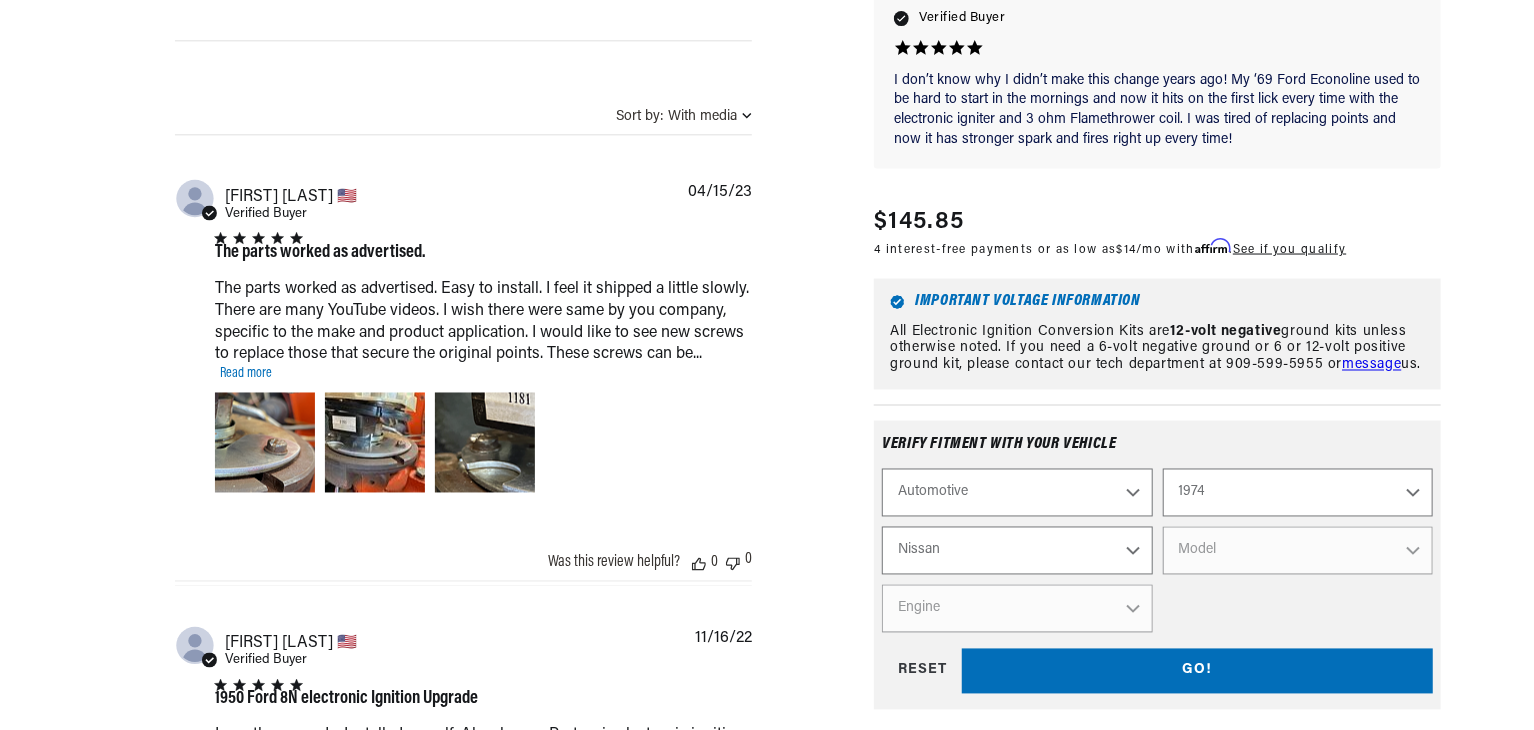 click on "Make
Alfa Romeo
American Motors
Aston Martin
Audi
Austin
Avanti
BMW
Buick
Cadillac
Checker
Chevrolet
Chrysler
Citroen
DeTomaso
Dodge
Ferrari
Fiat
Ford
Ford (Europe)
GMC
Honda
IHC Truck
International
Jaguar
Jeep
Lamborghini
Lincoln
Lotus
Maserati
Mazda
Mercedes-Benz
Mercury
MG" at bounding box center [1017, 551] 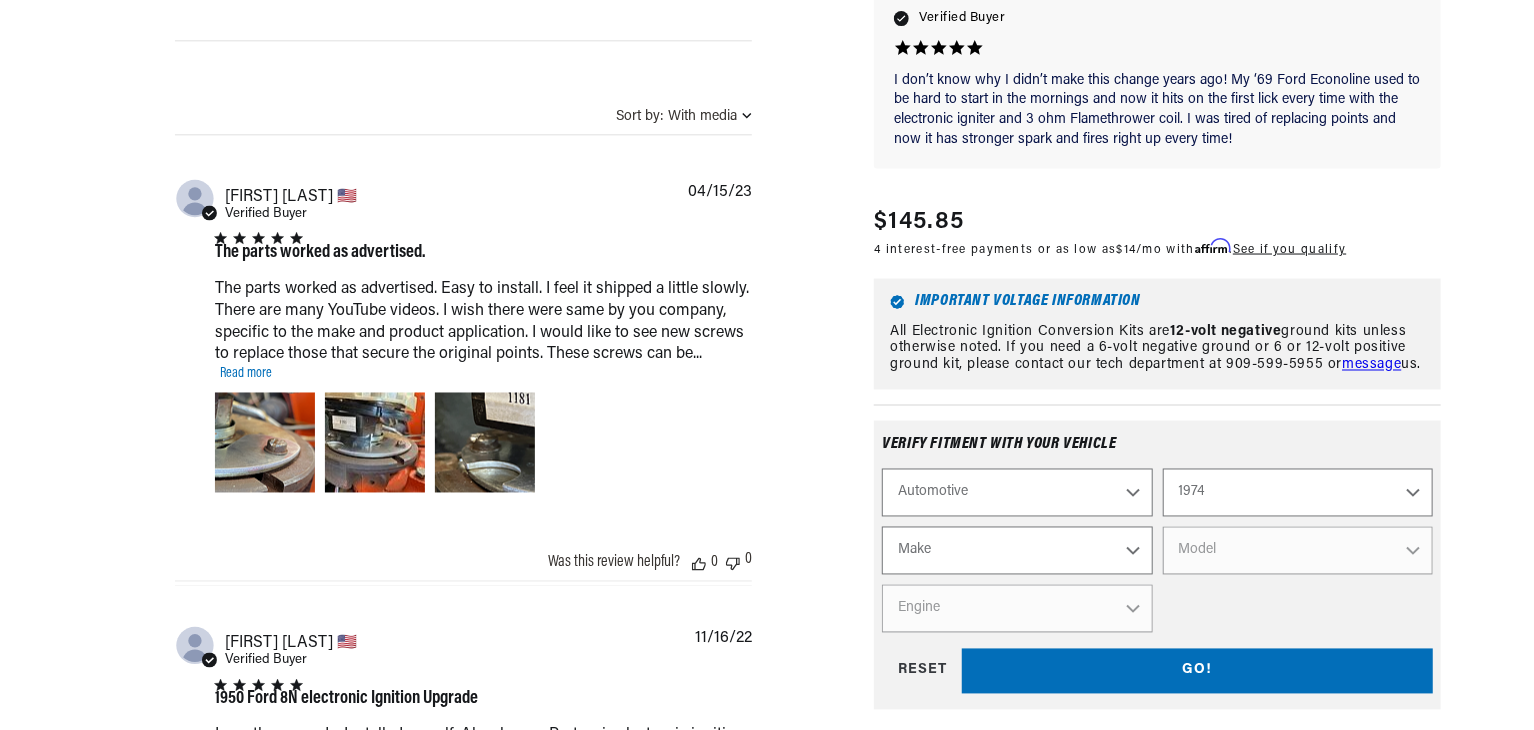 select on "Nissan" 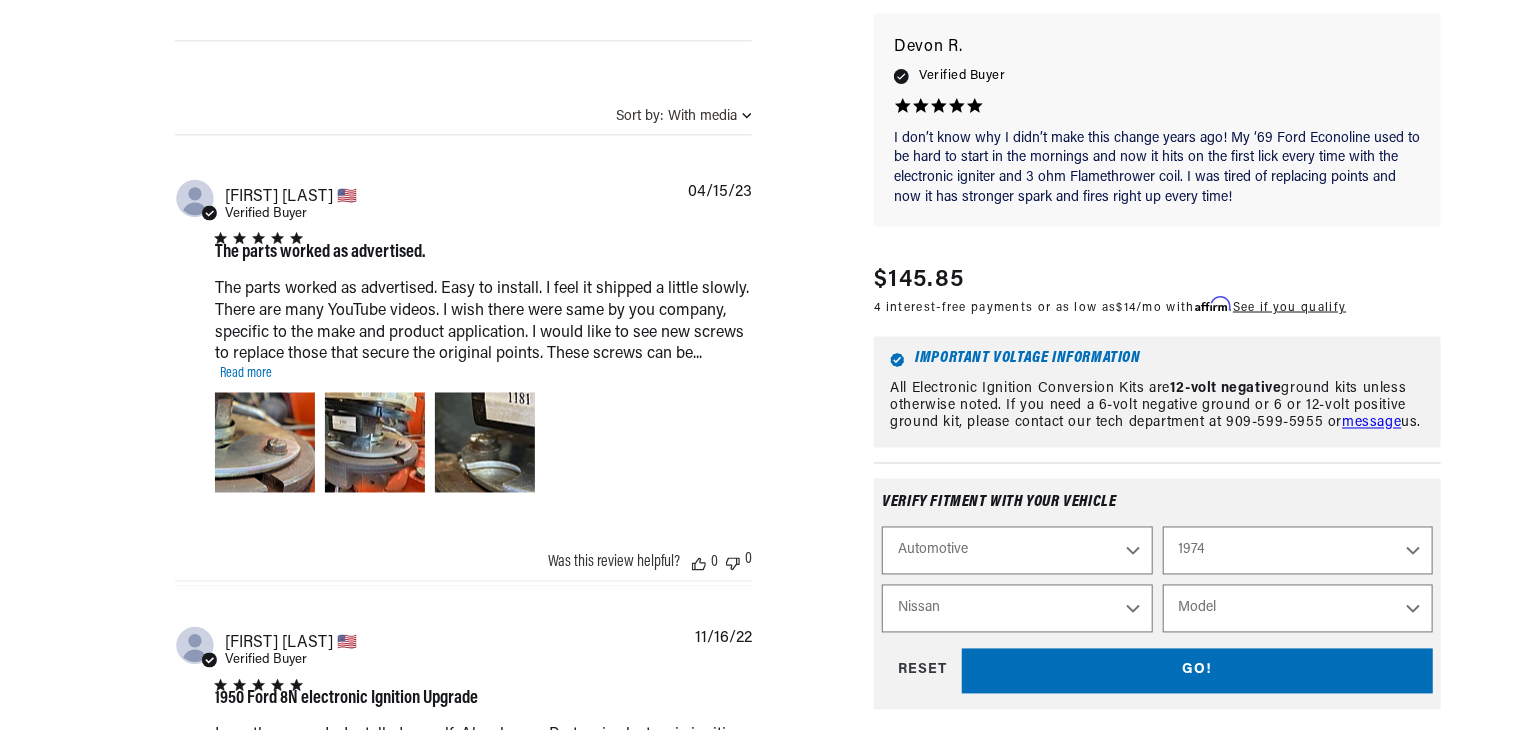 click on "Model
260Z
610
620 Pickup
710
B210" at bounding box center (1298, 609) 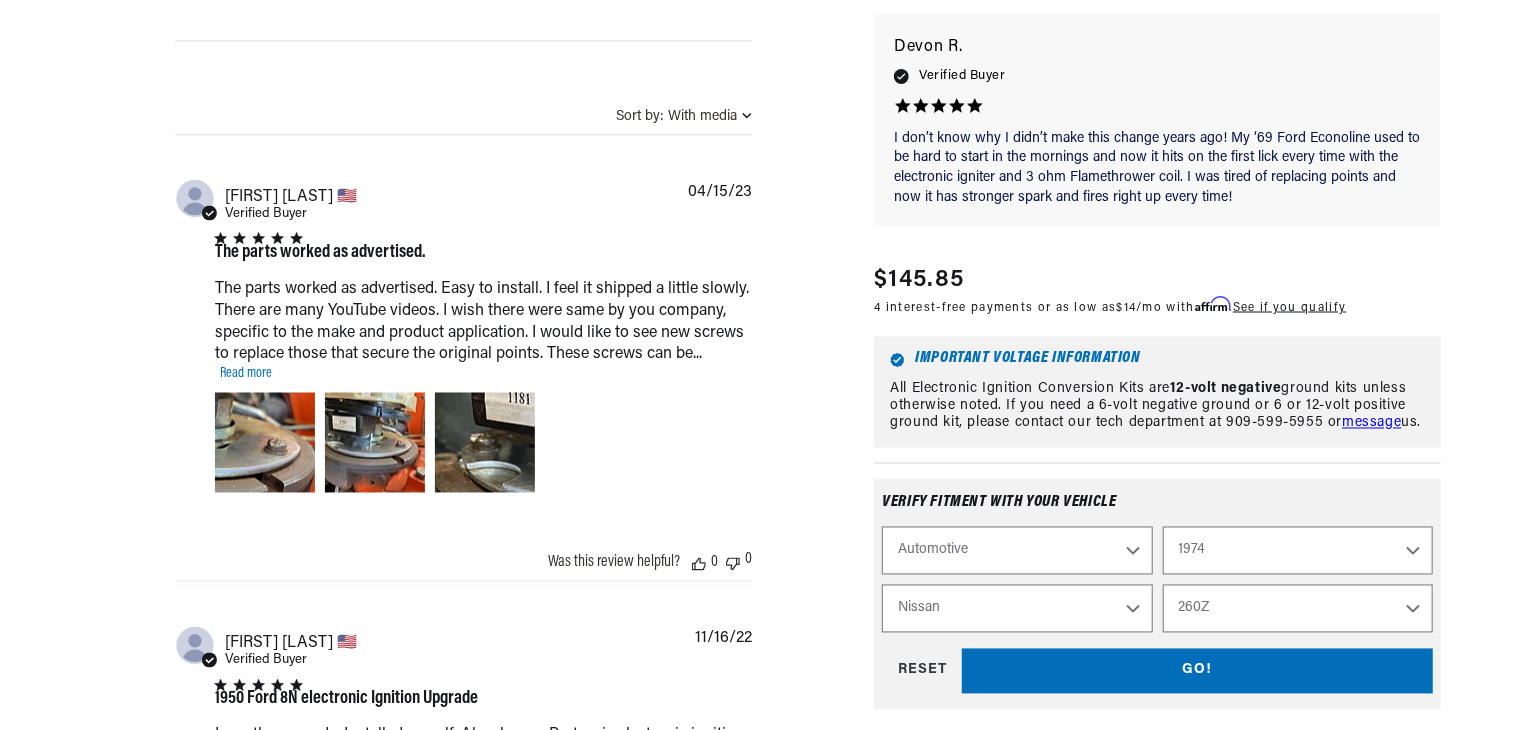 click on "Model
260Z
610
620 Pickup
710
B210" at bounding box center (1298, 609) 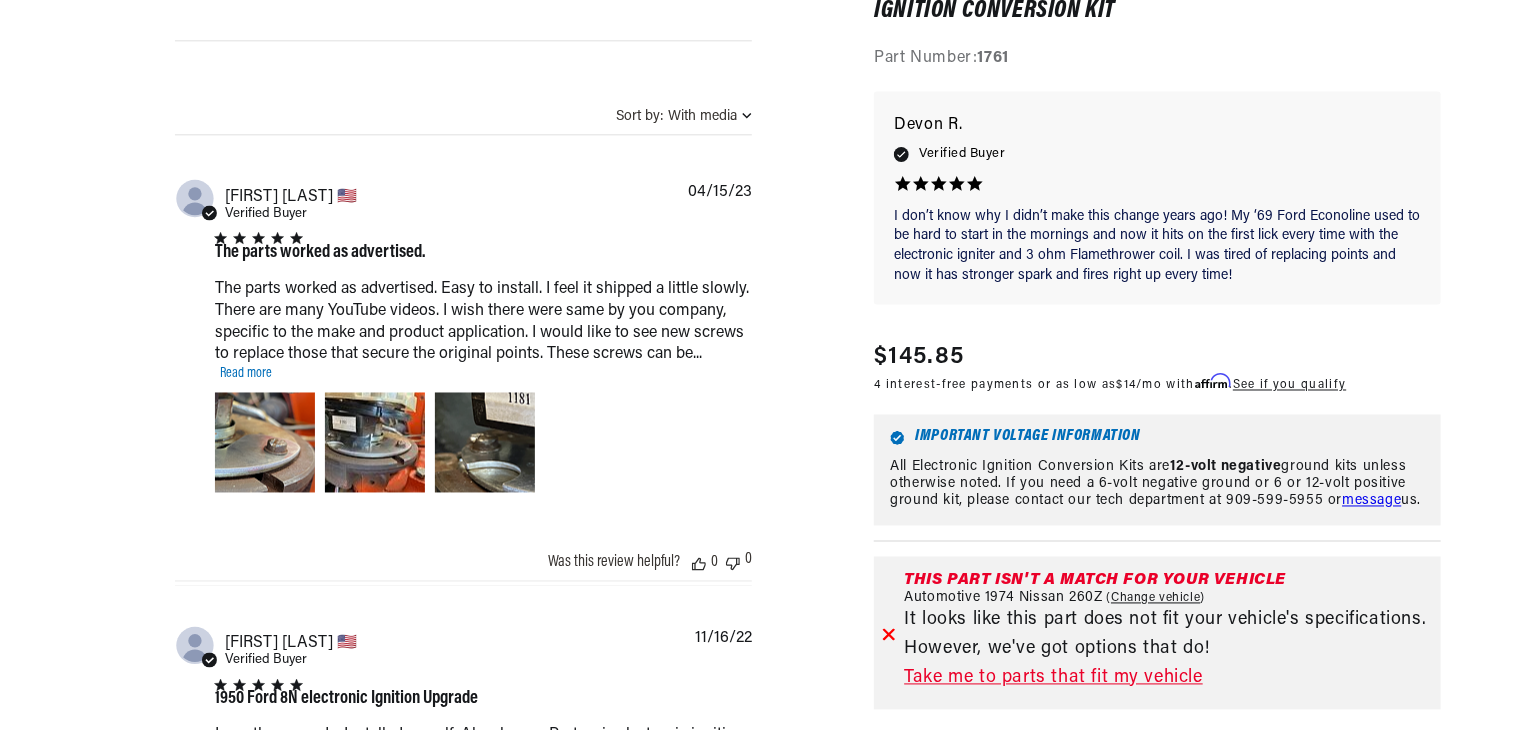 scroll, scrollTop: 0, scrollLeft: 746, axis: horizontal 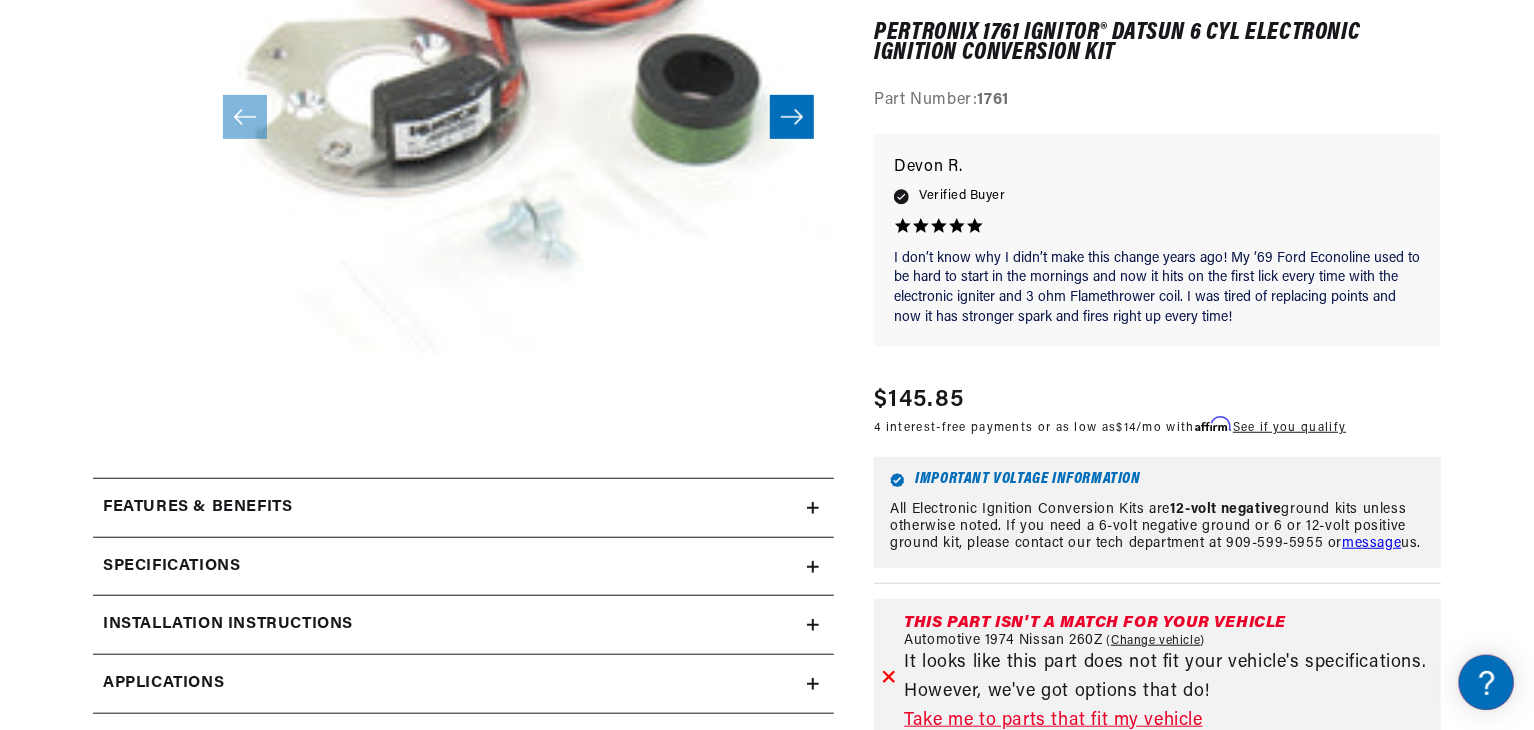 click 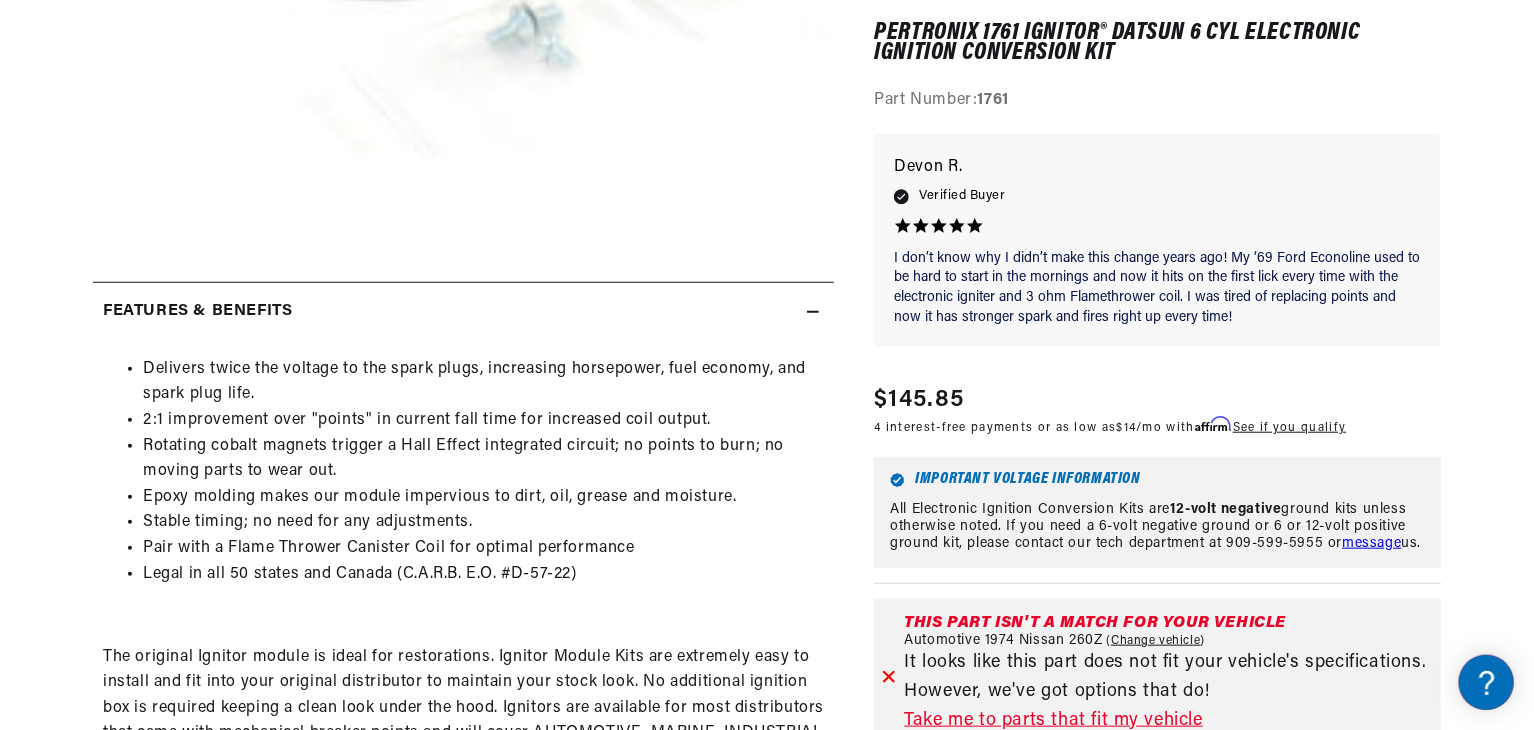 scroll, scrollTop: 700, scrollLeft: 0, axis: vertical 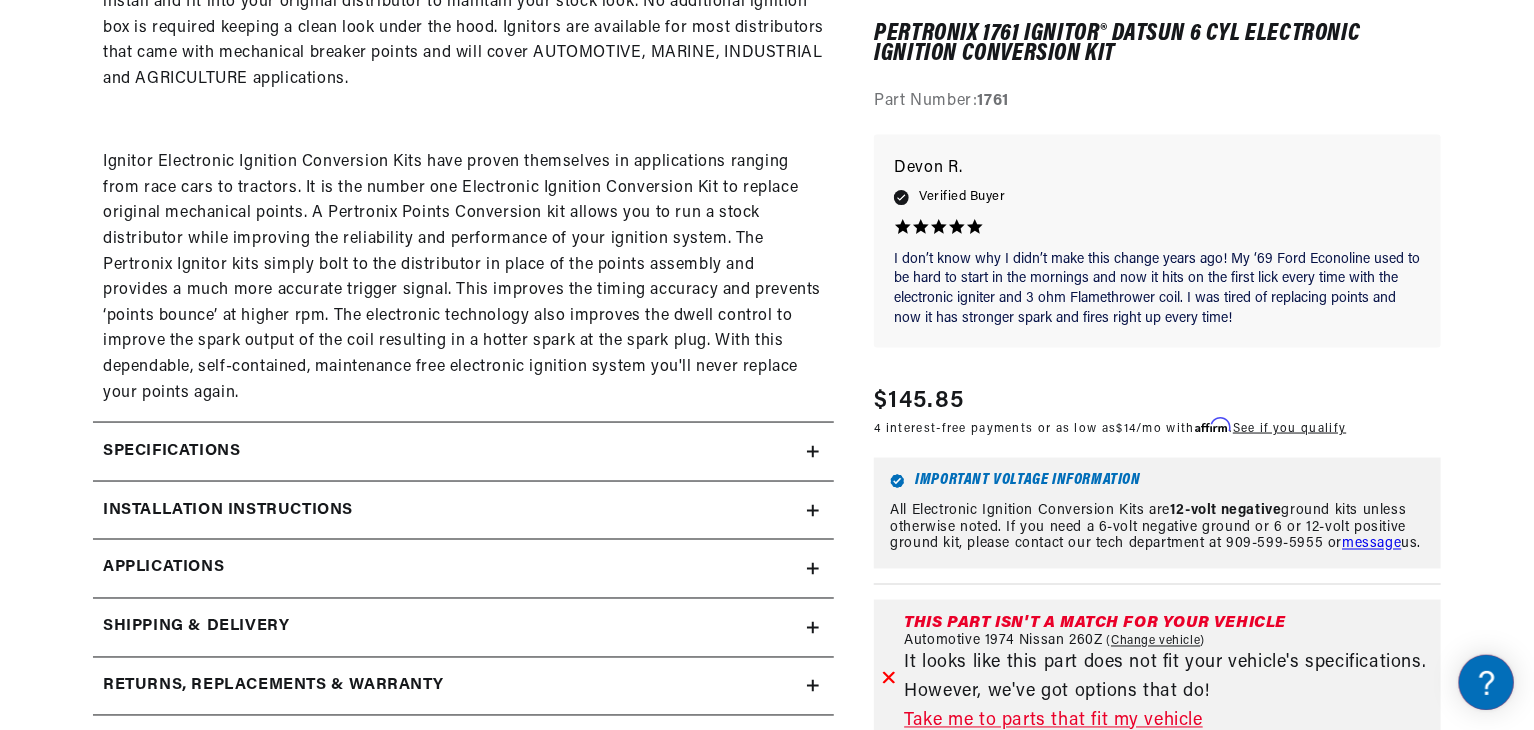click 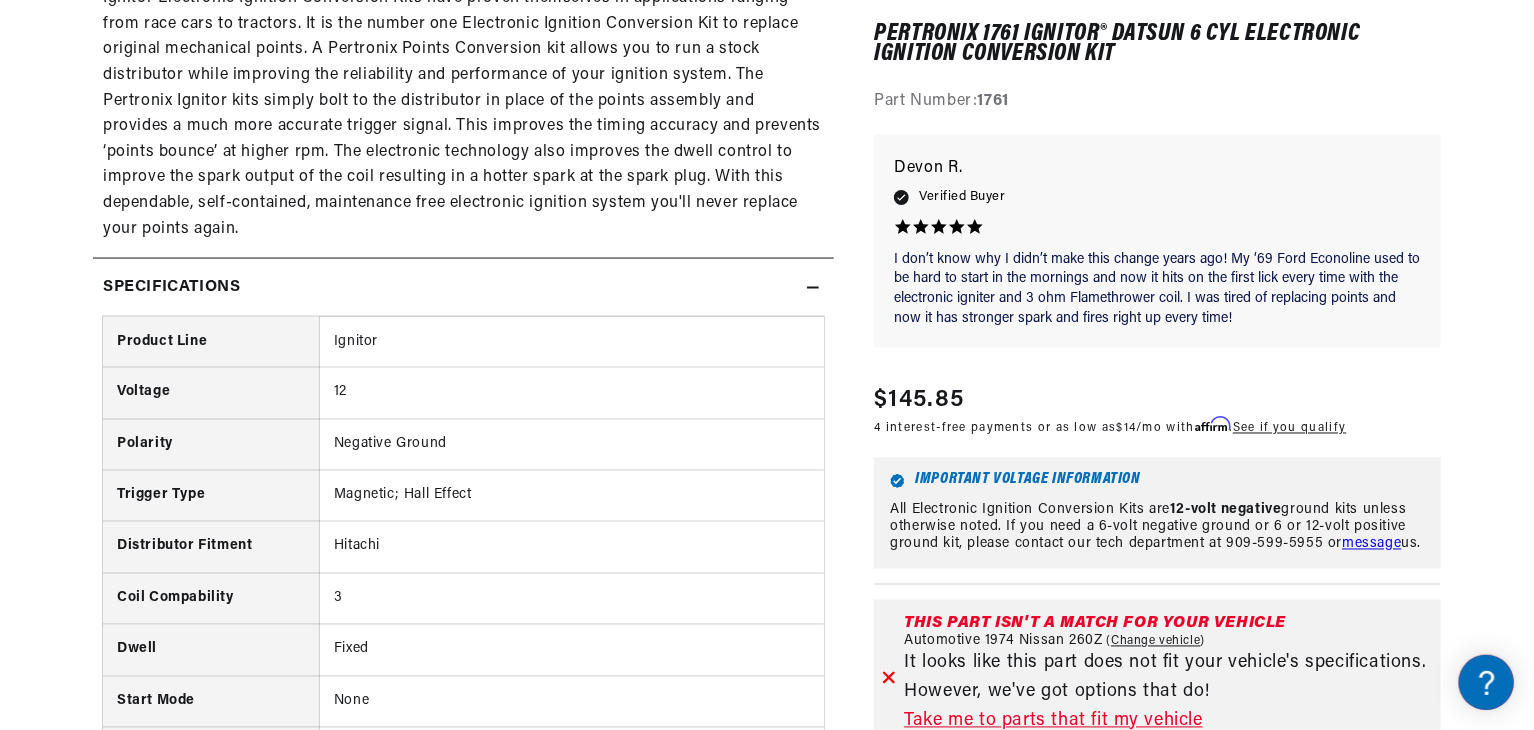 scroll, scrollTop: 1547, scrollLeft: 0, axis: vertical 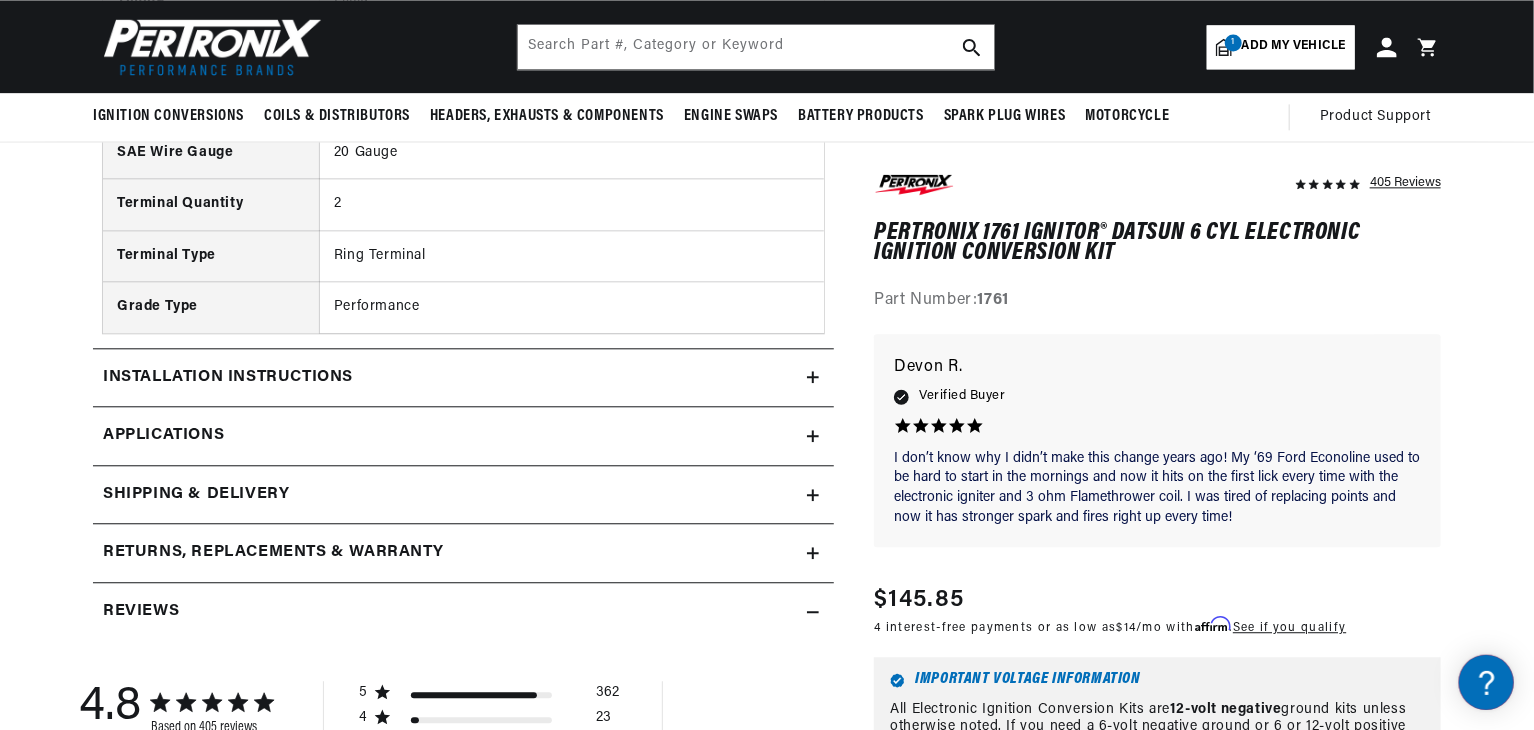click 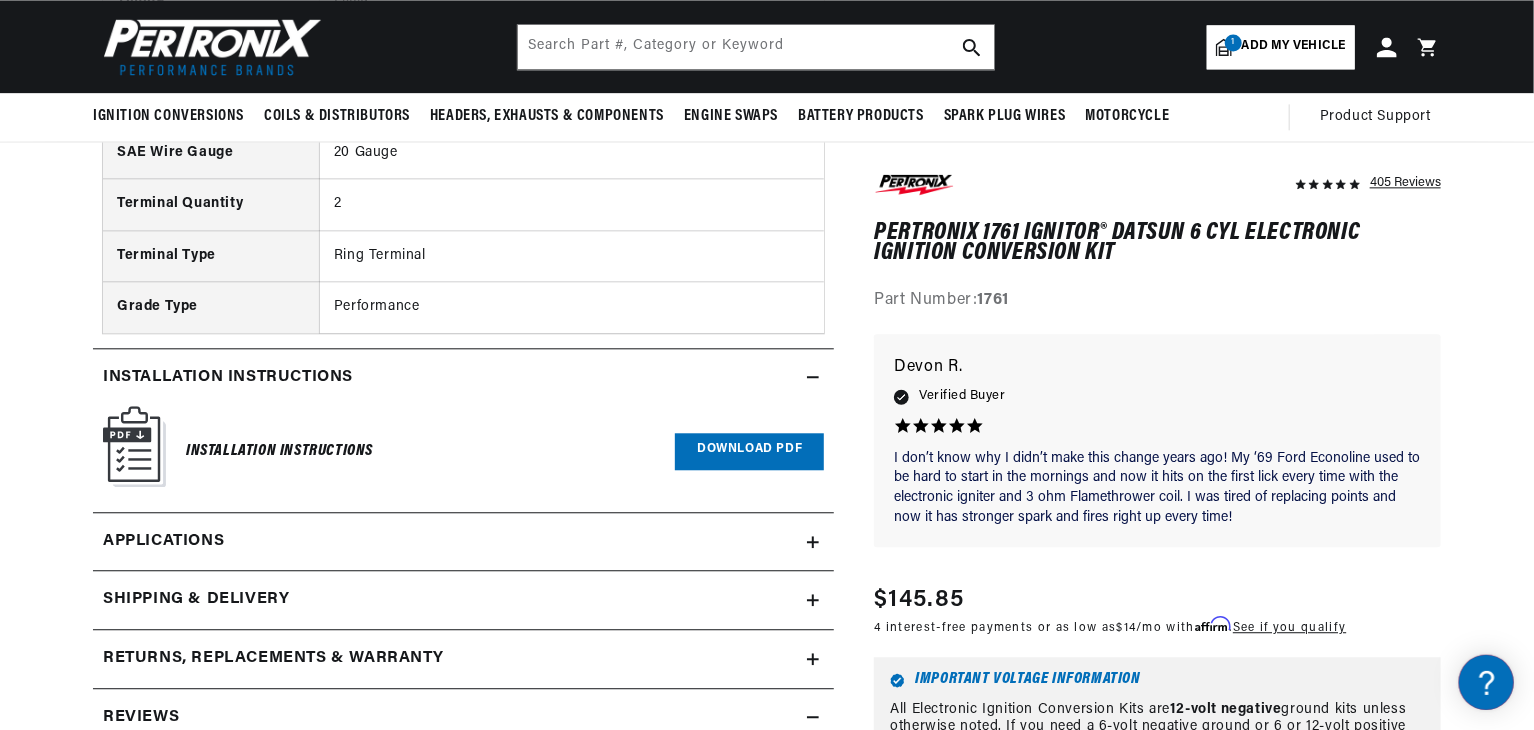 scroll, scrollTop: 0, scrollLeft: 746, axis: horizontal 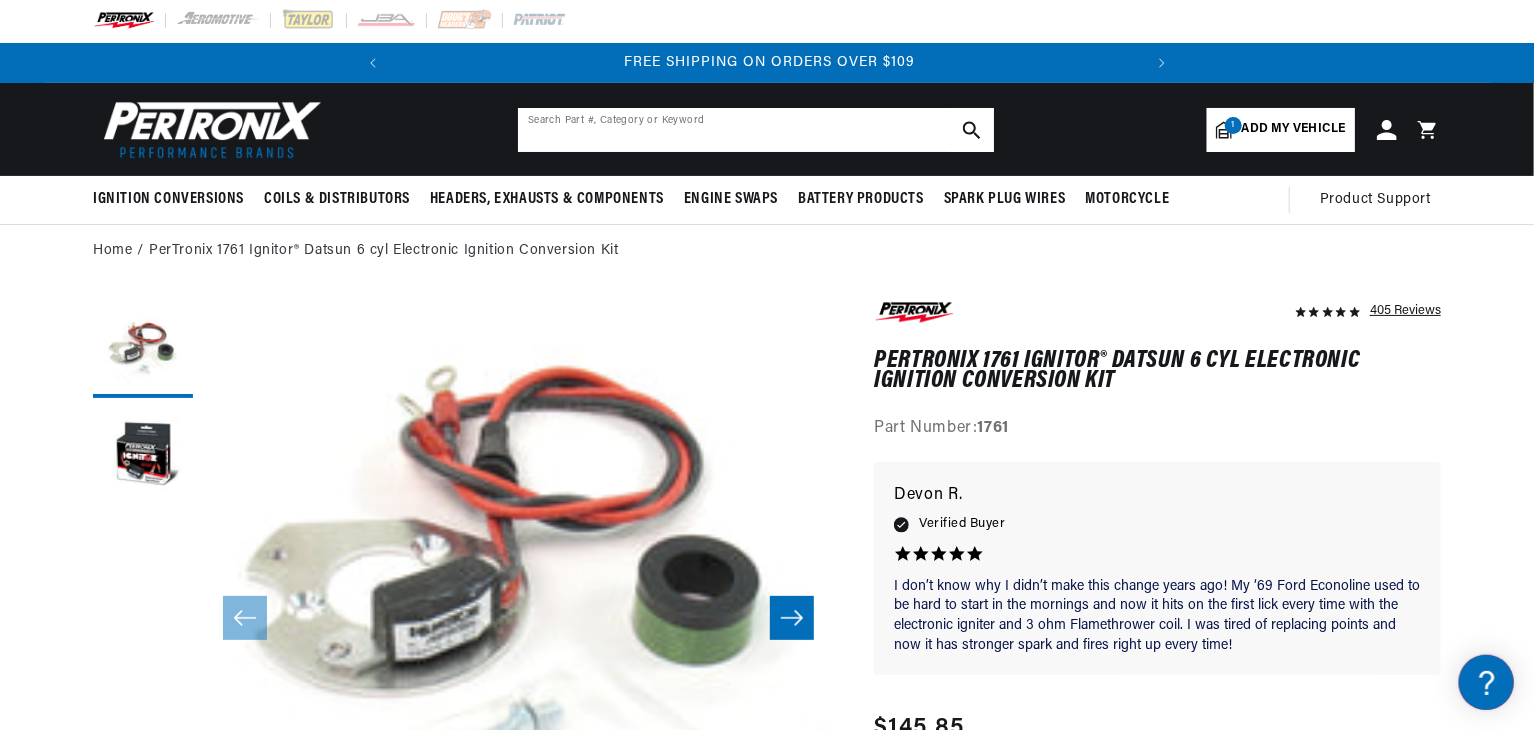 click at bounding box center (756, 130) 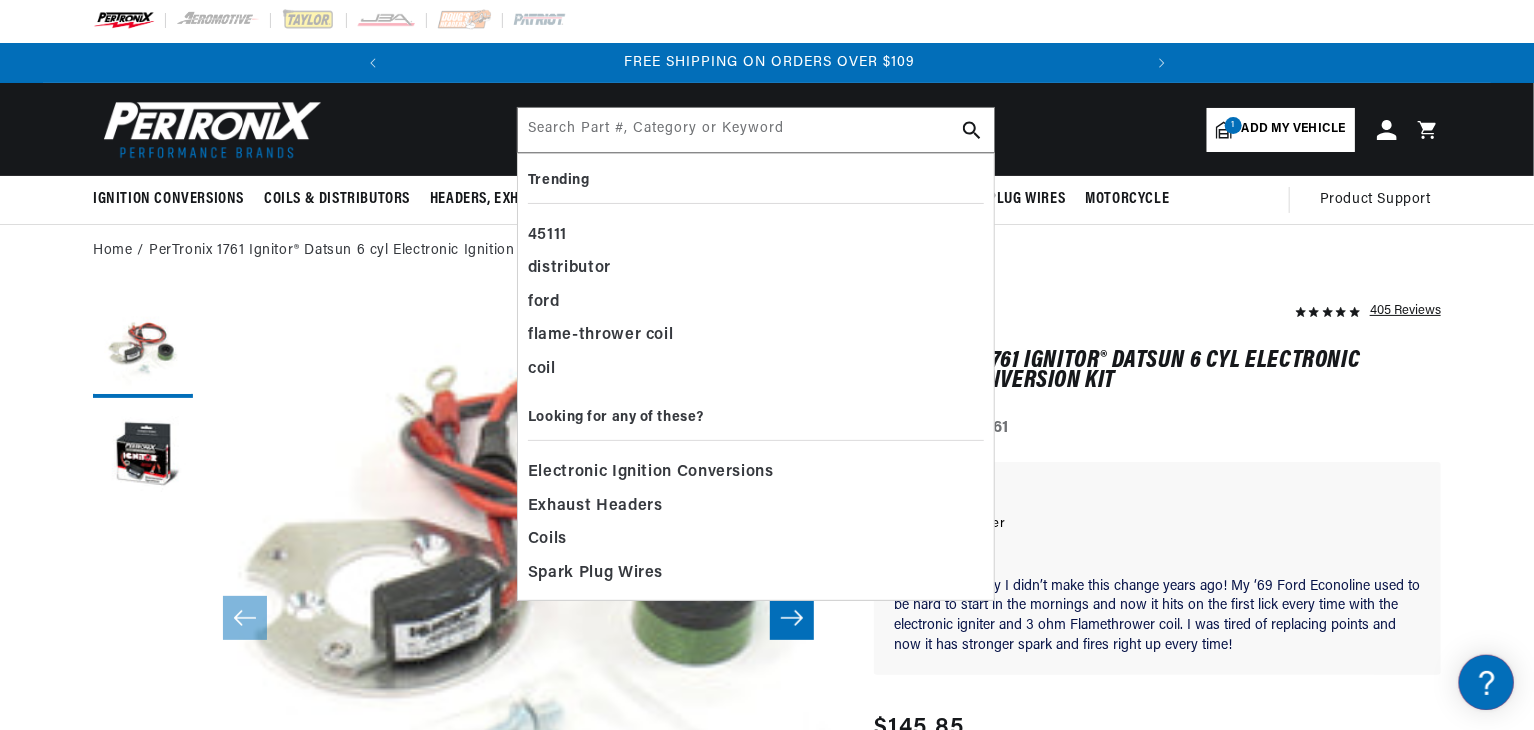 click on "BETTER SEARCH RESULTS Add your vehicle's year, make, and model to find parts best suited to you.
Ignition Conversions
Back
Ignition Conversions
Ignitor© Ignitor© II" at bounding box center [767, 129] 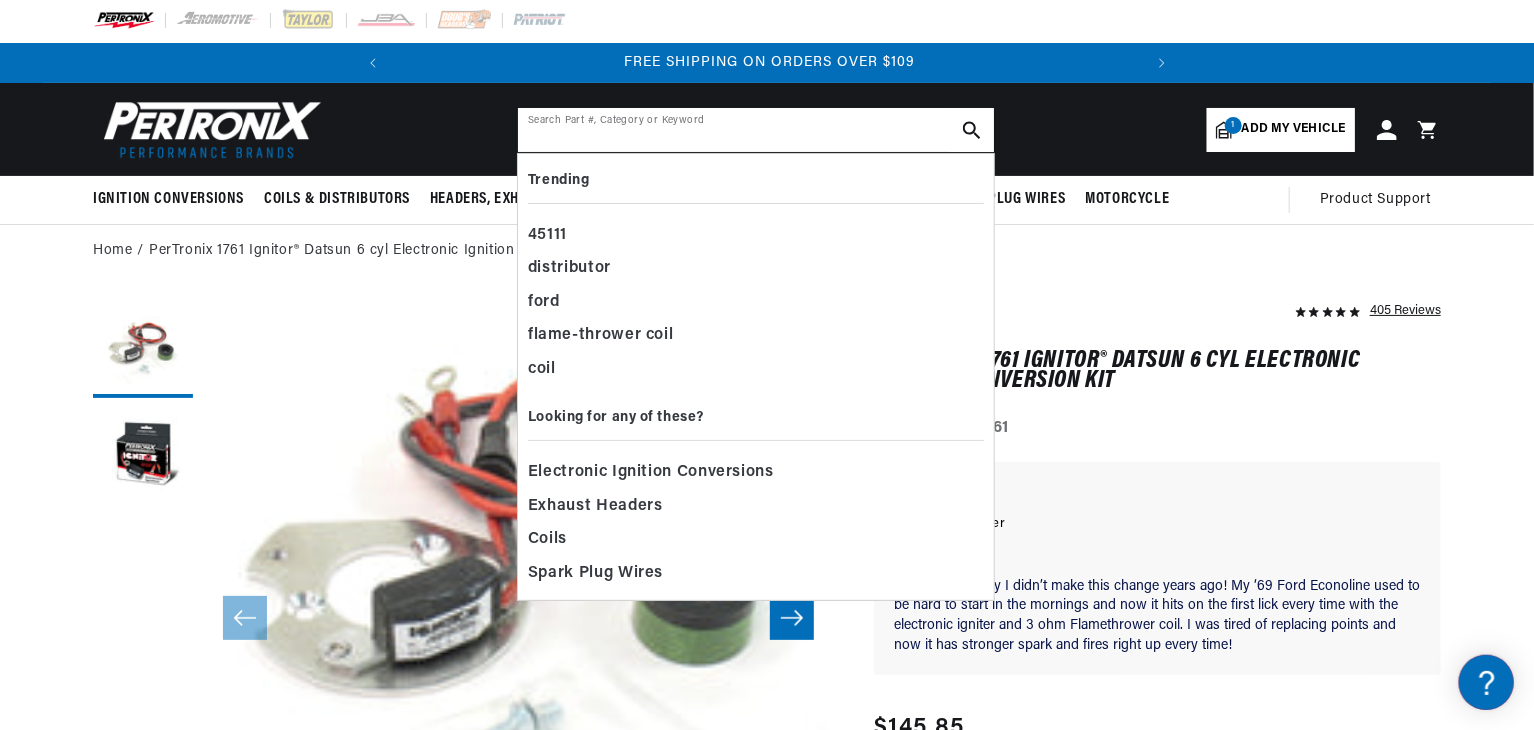 click at bounding box center (756, 130) 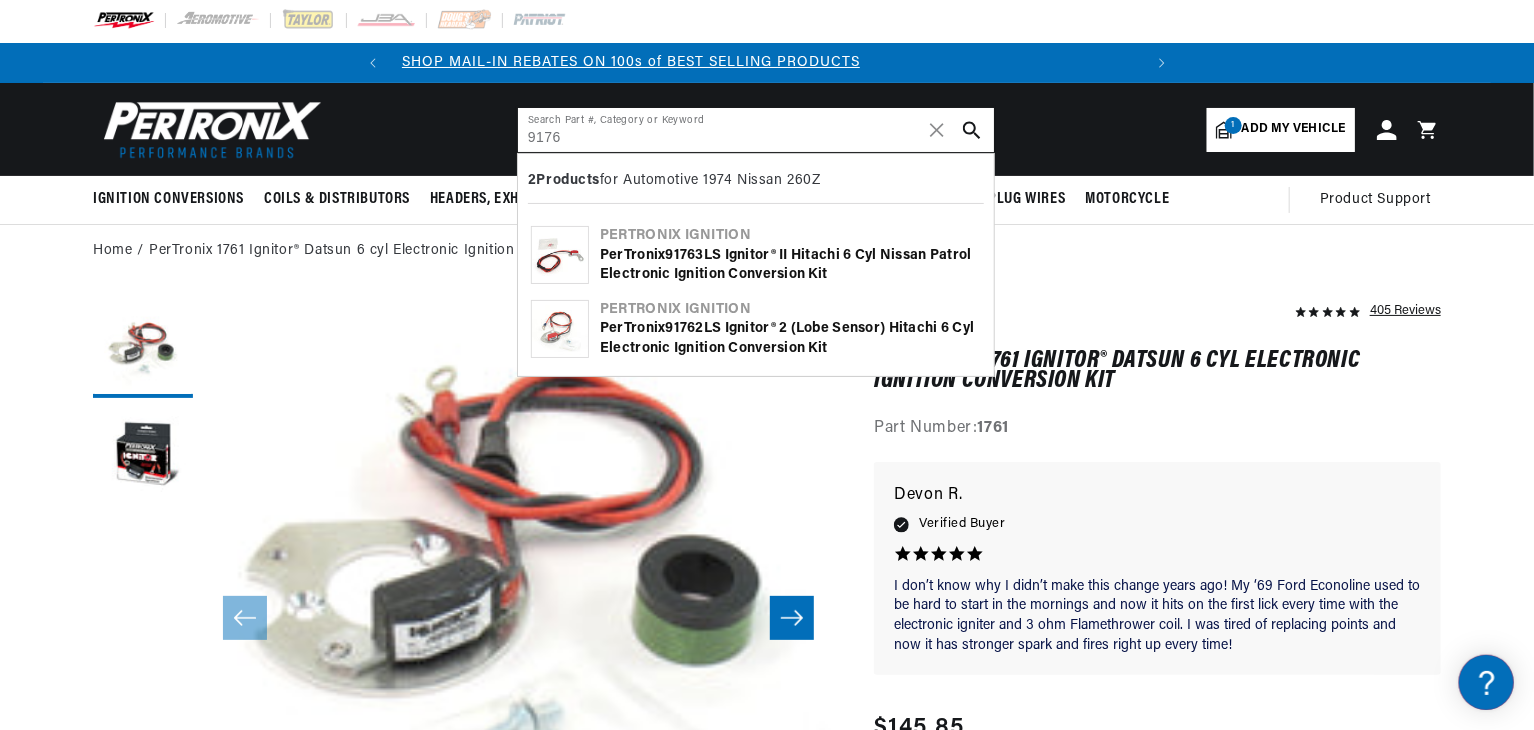 scroll, scrollTop: 0, scrollLeft: 0, axis: both 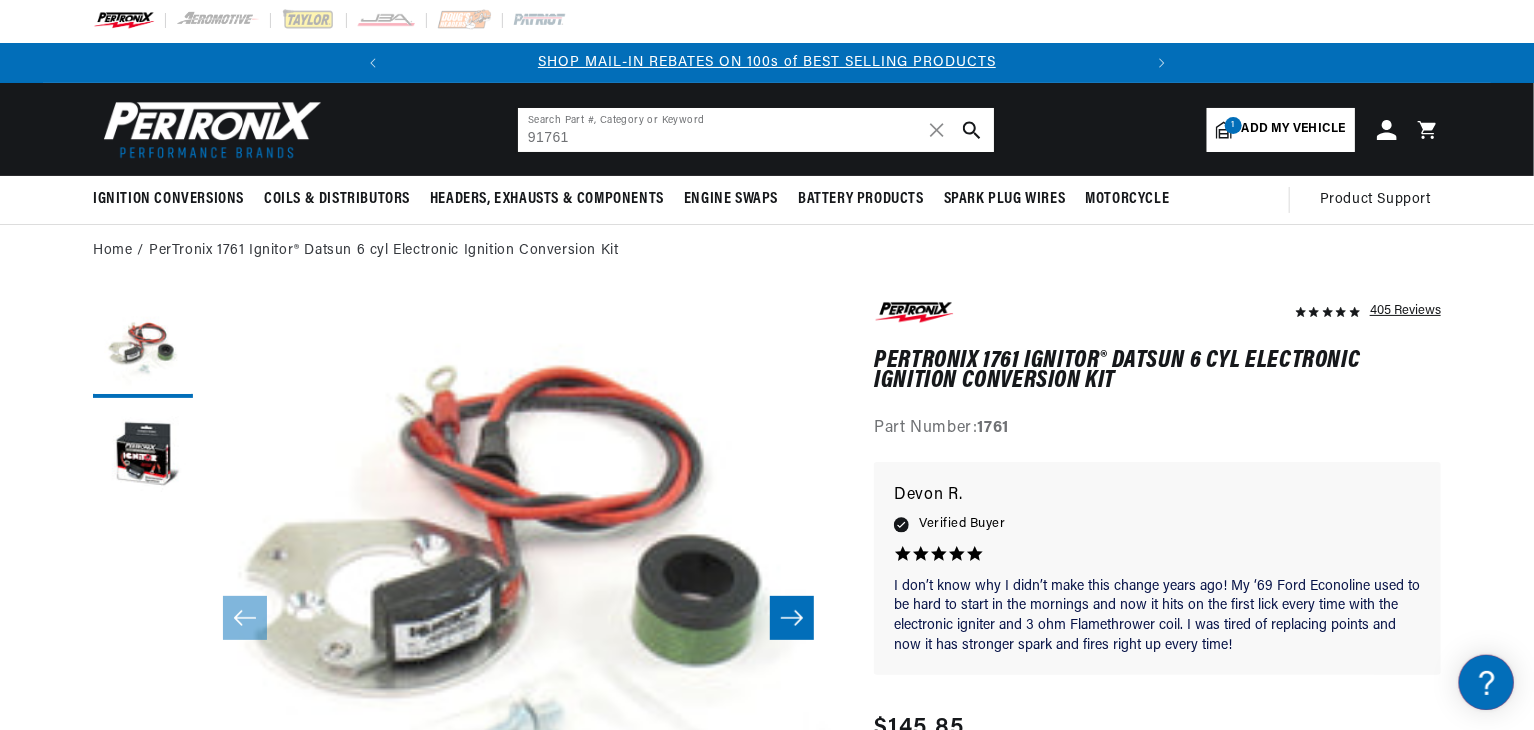 type on "91761" 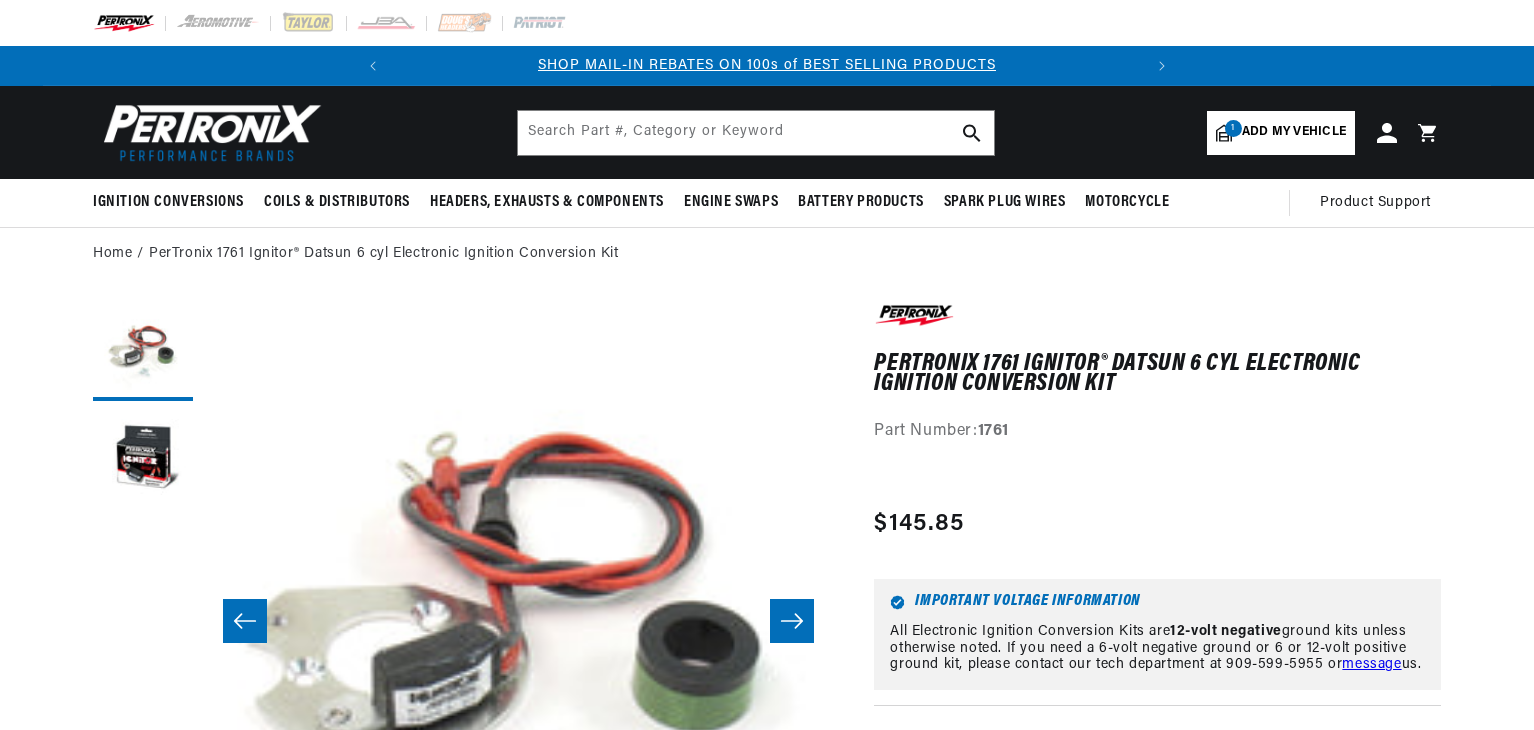 scroll, scrollTop: 0, scrollLeft: 0, axis: both 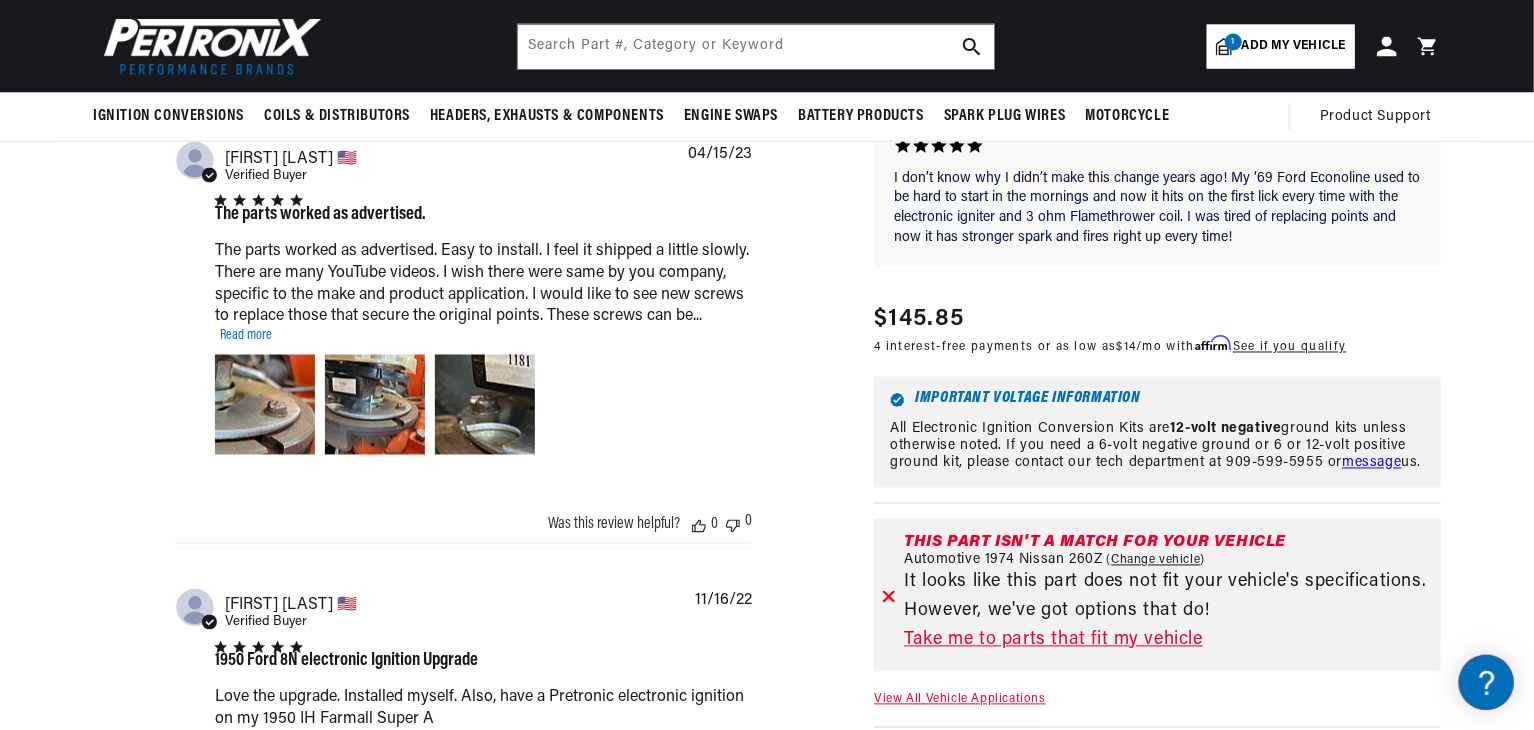 click on "View All Vehicle Applications" at bounding box center [959, 700] 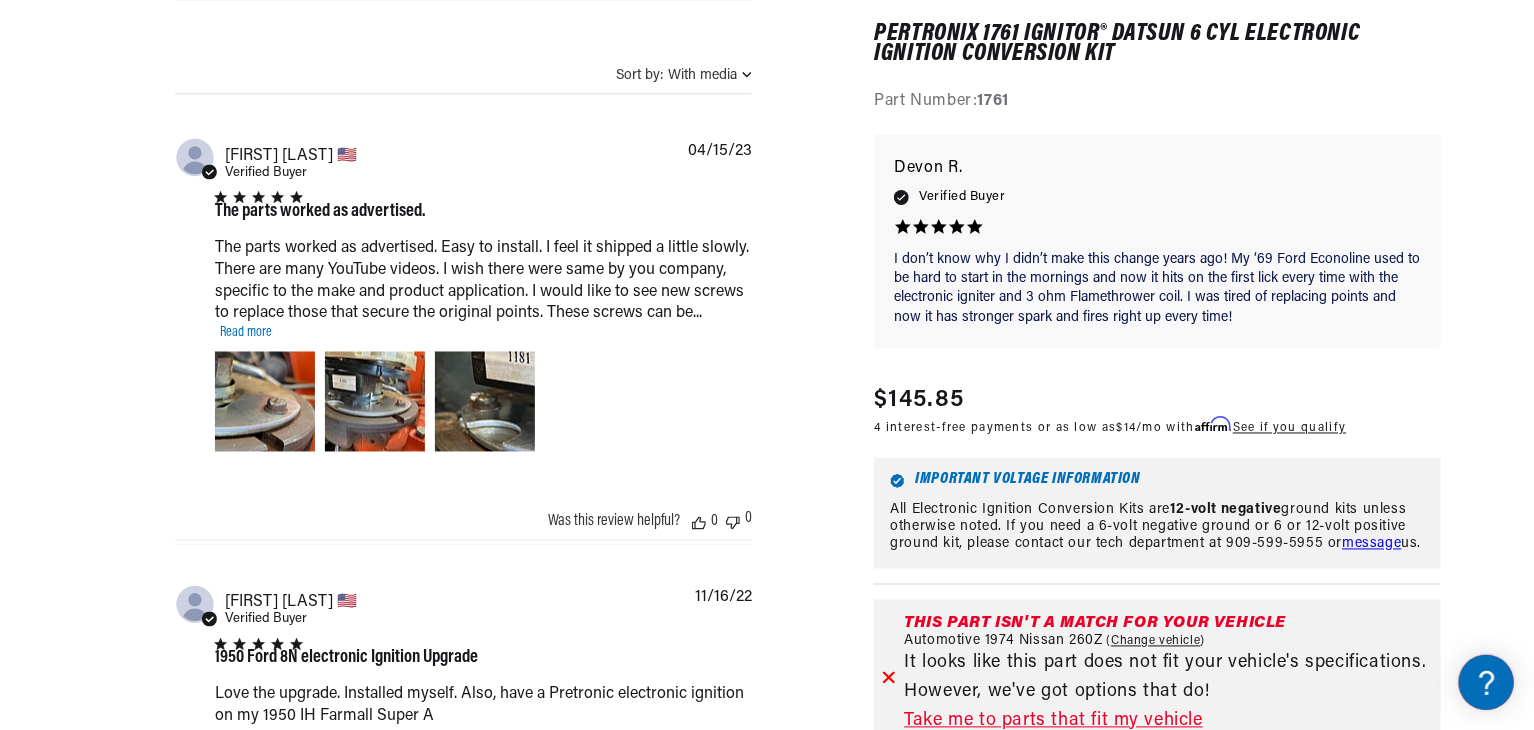 scroll, scrollTop: 4455, scrollLeft: 0, axis: vertical 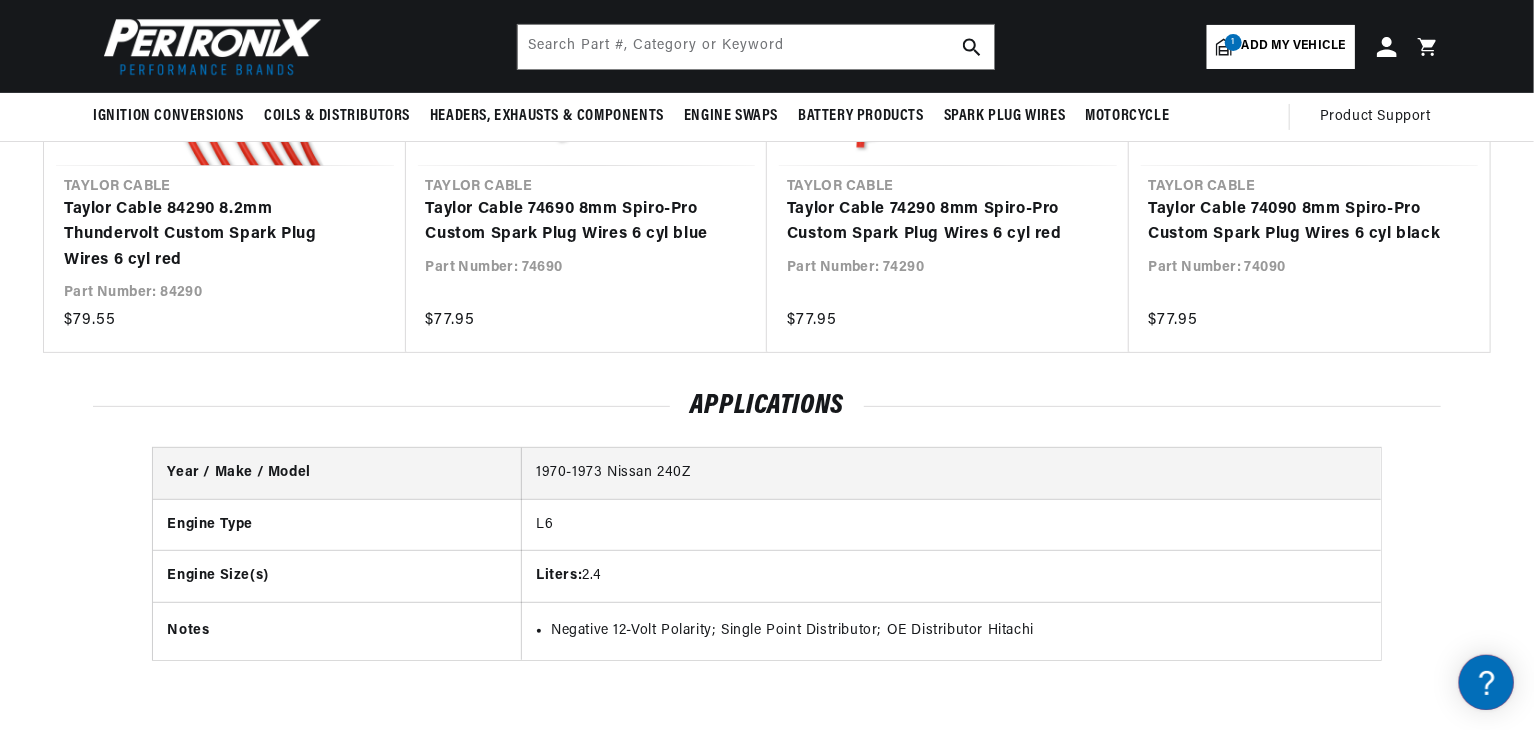 click on "Year / Make / Model
1970-1973
Nissan 240Z
Engine Type
L6
Engine Size(s)
Liters:  2.4
Notes
Negative 12-Volt Polarity;  Single Point Distributor; OE Distributor Hitachi" at bounding box center (767, 566) 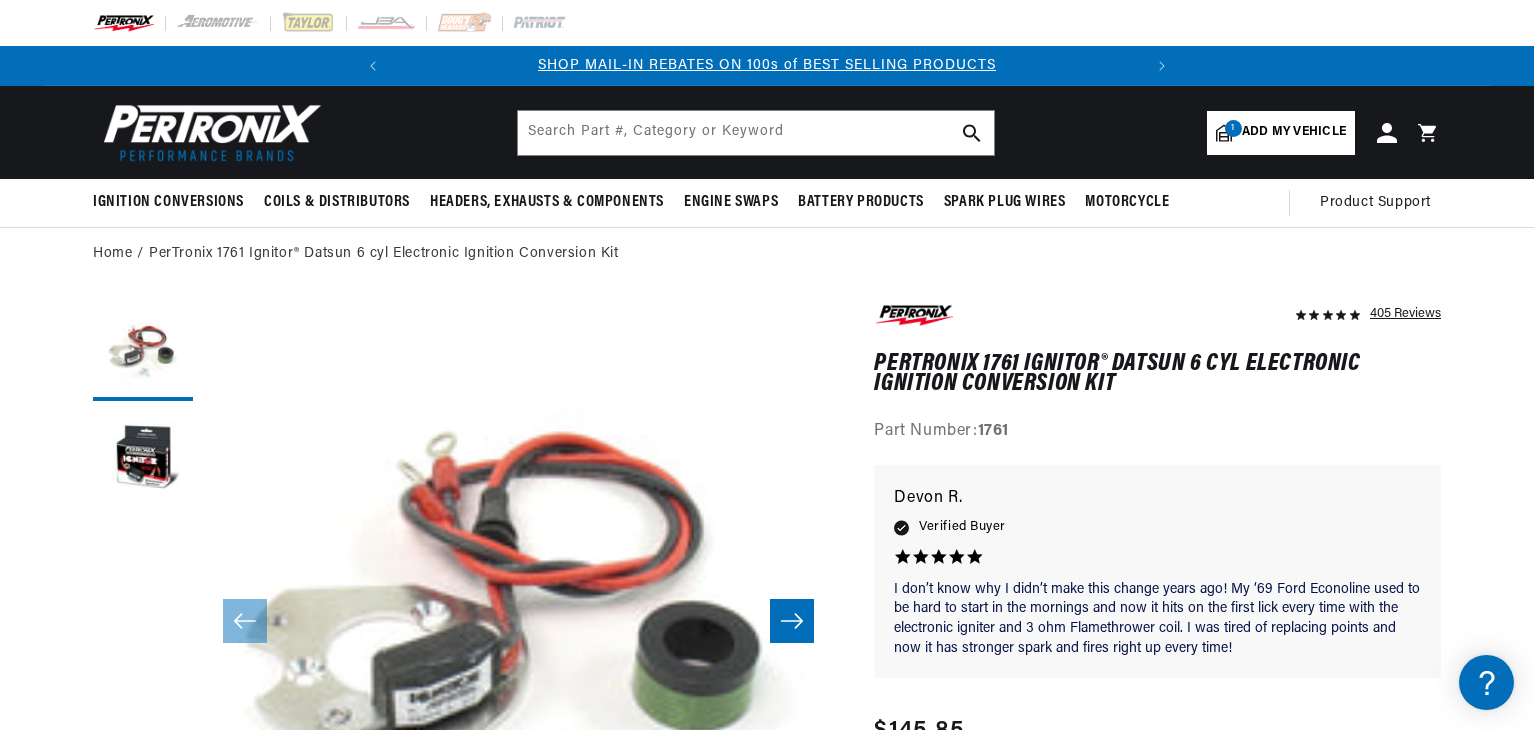 scroll, scrollTop: 0, scrollLeft: 0, axis: both 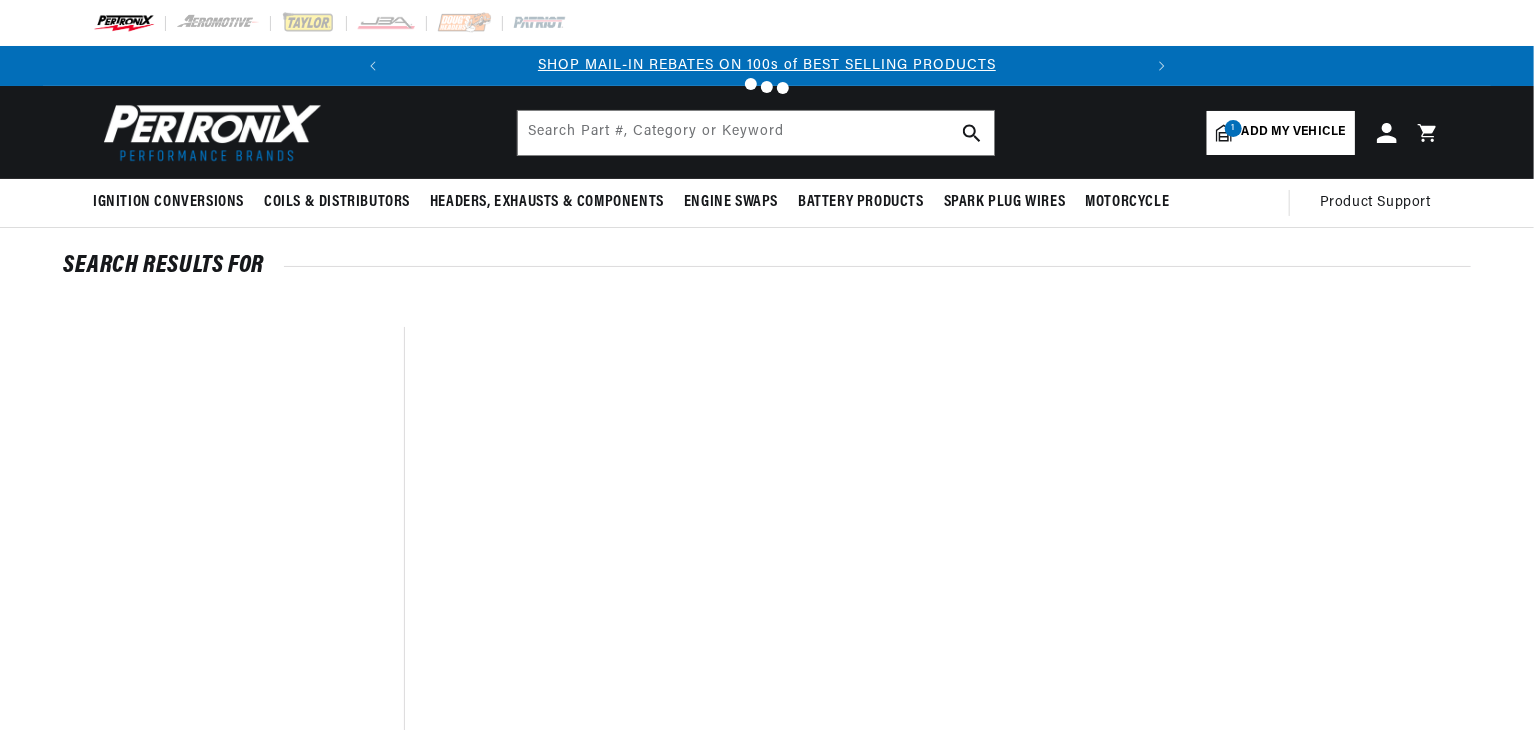 type on "91761" 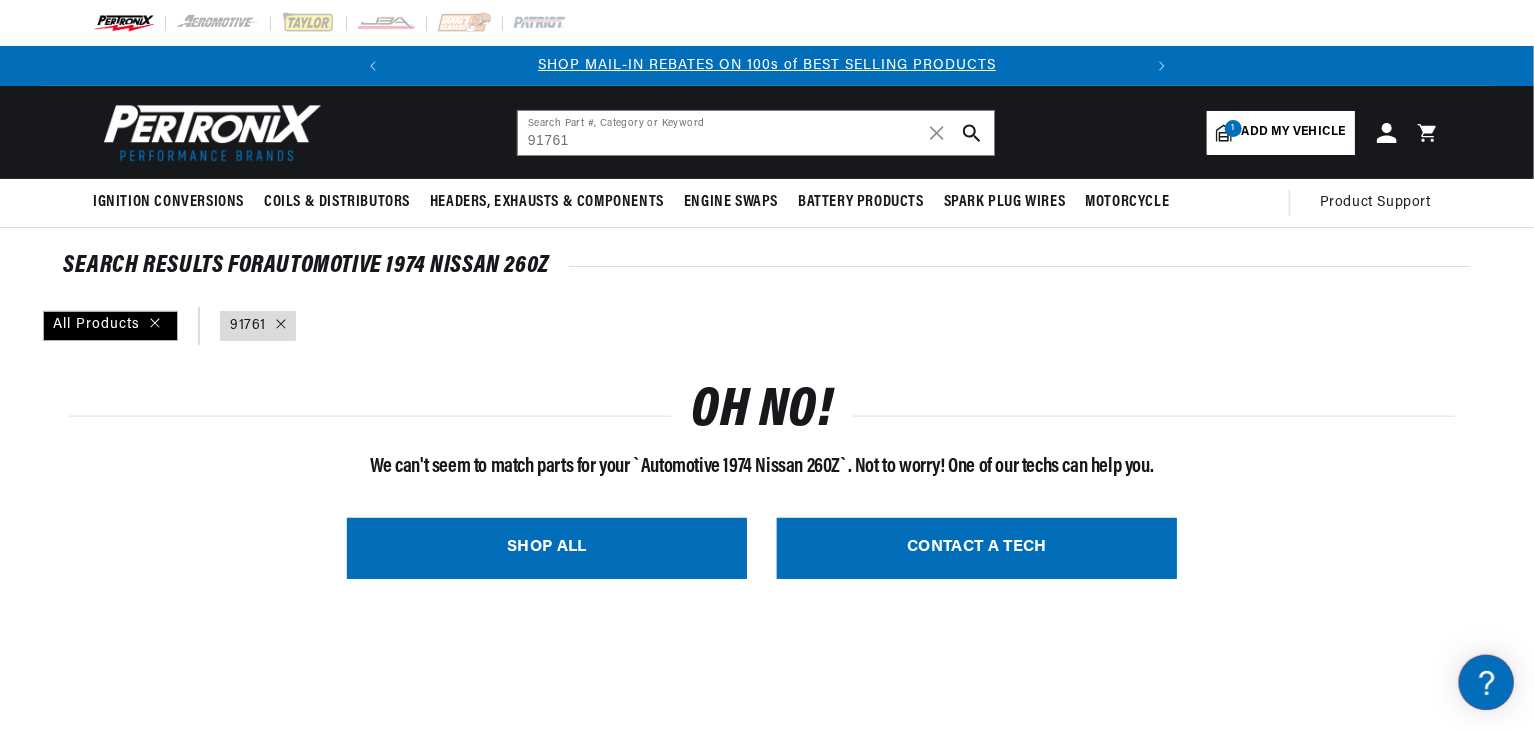 scroll, scrollTop: 0, scrollLeft: 0, axis: both 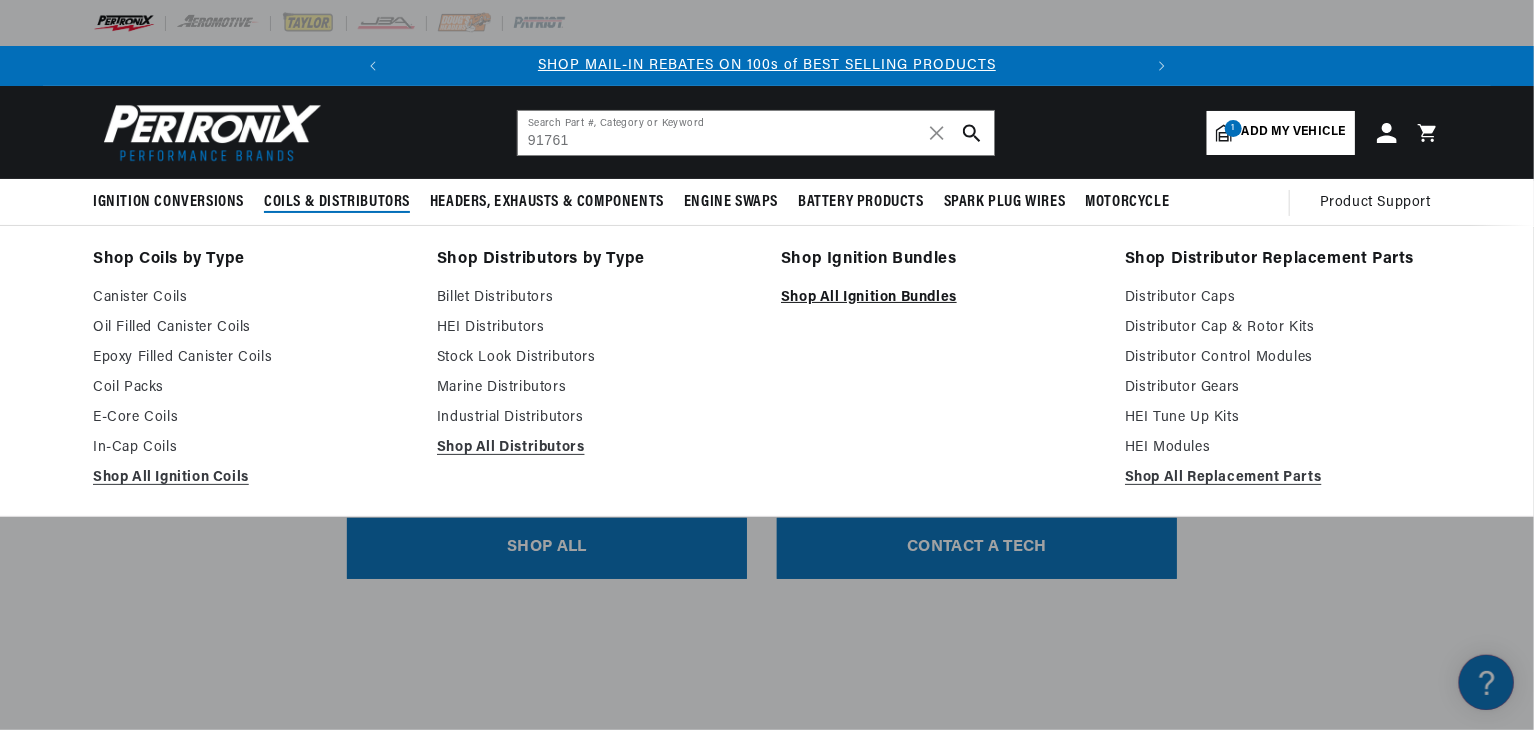 click on "Shop All Ignition Bundles" at bounding box center (939, 298) 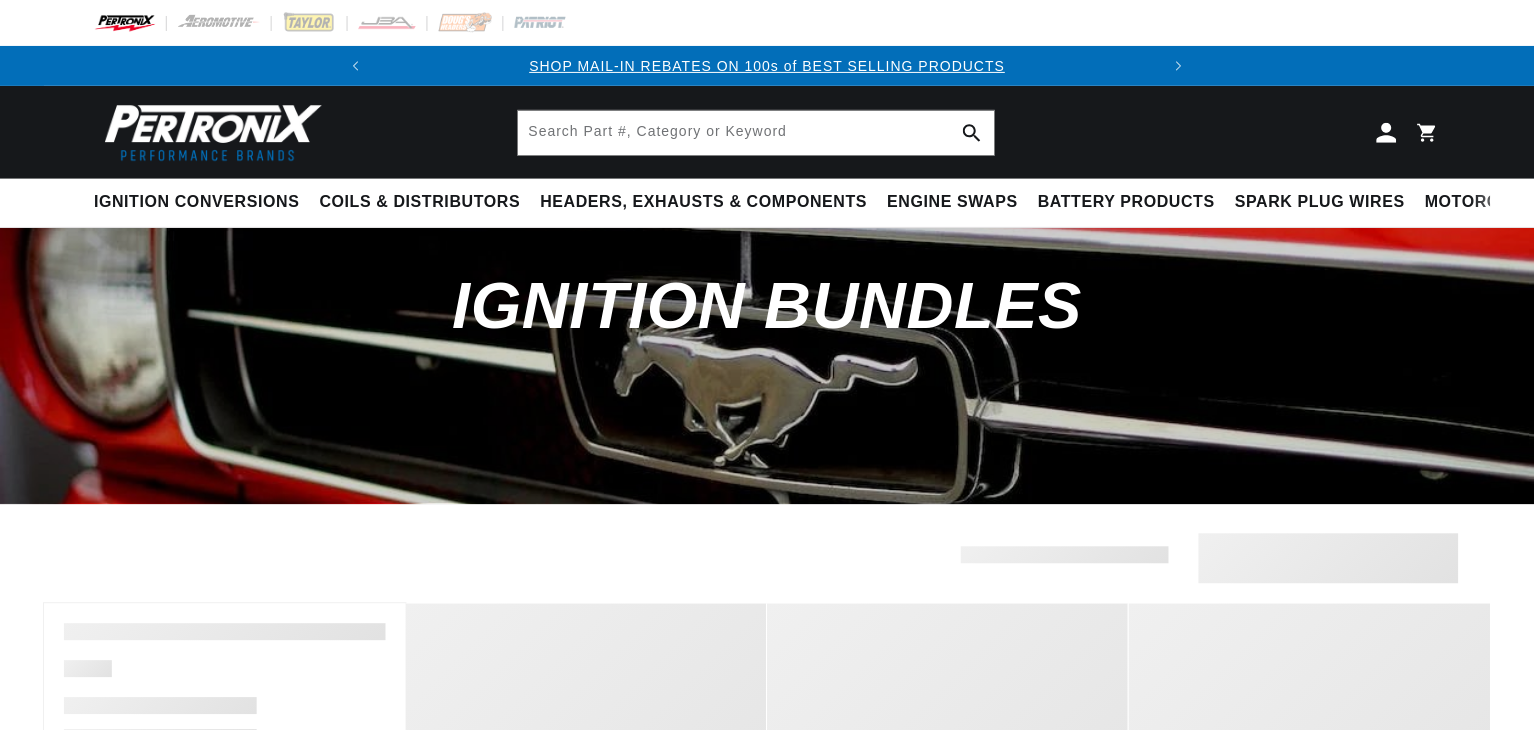 scroll, scrollTop: 0, scrollLeft: 0, axis: both 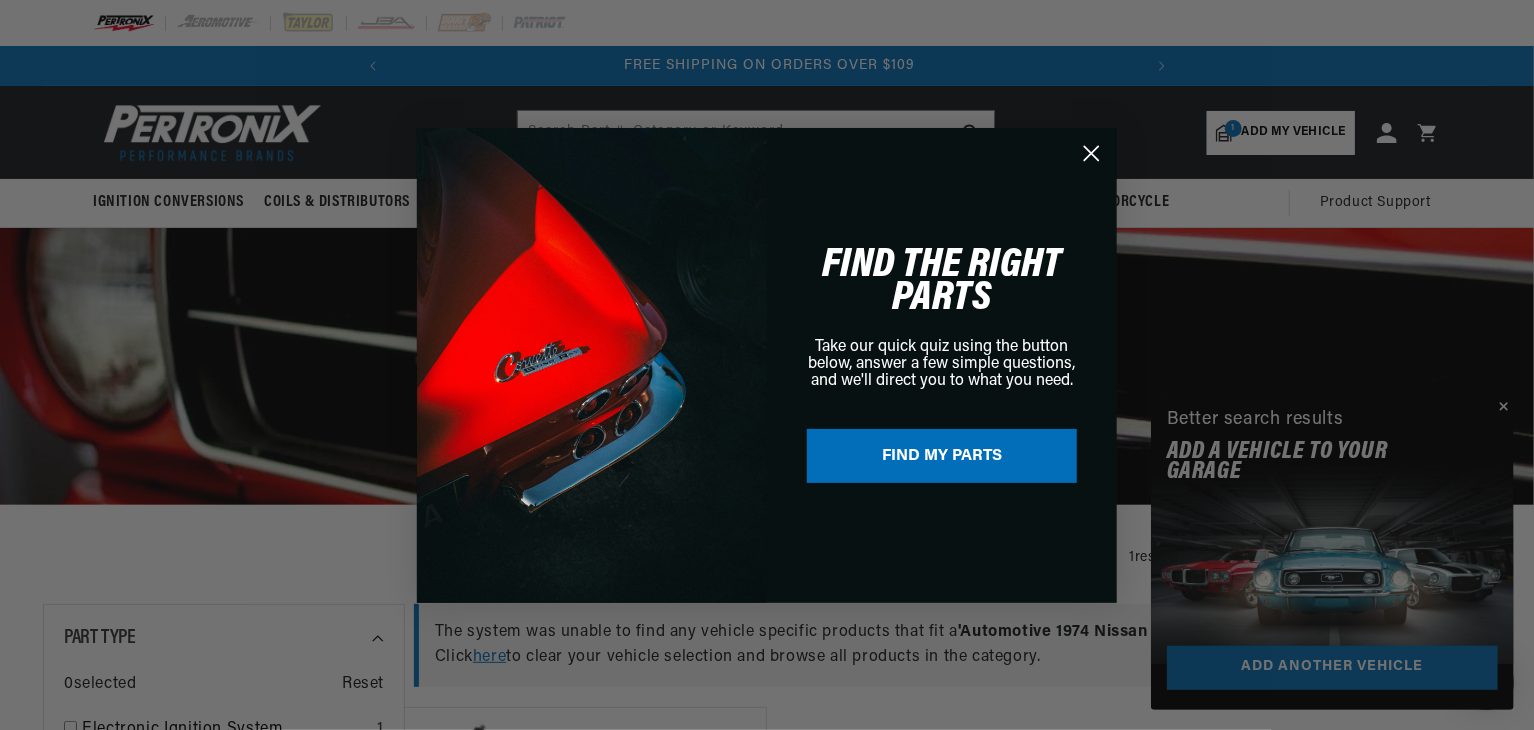 click 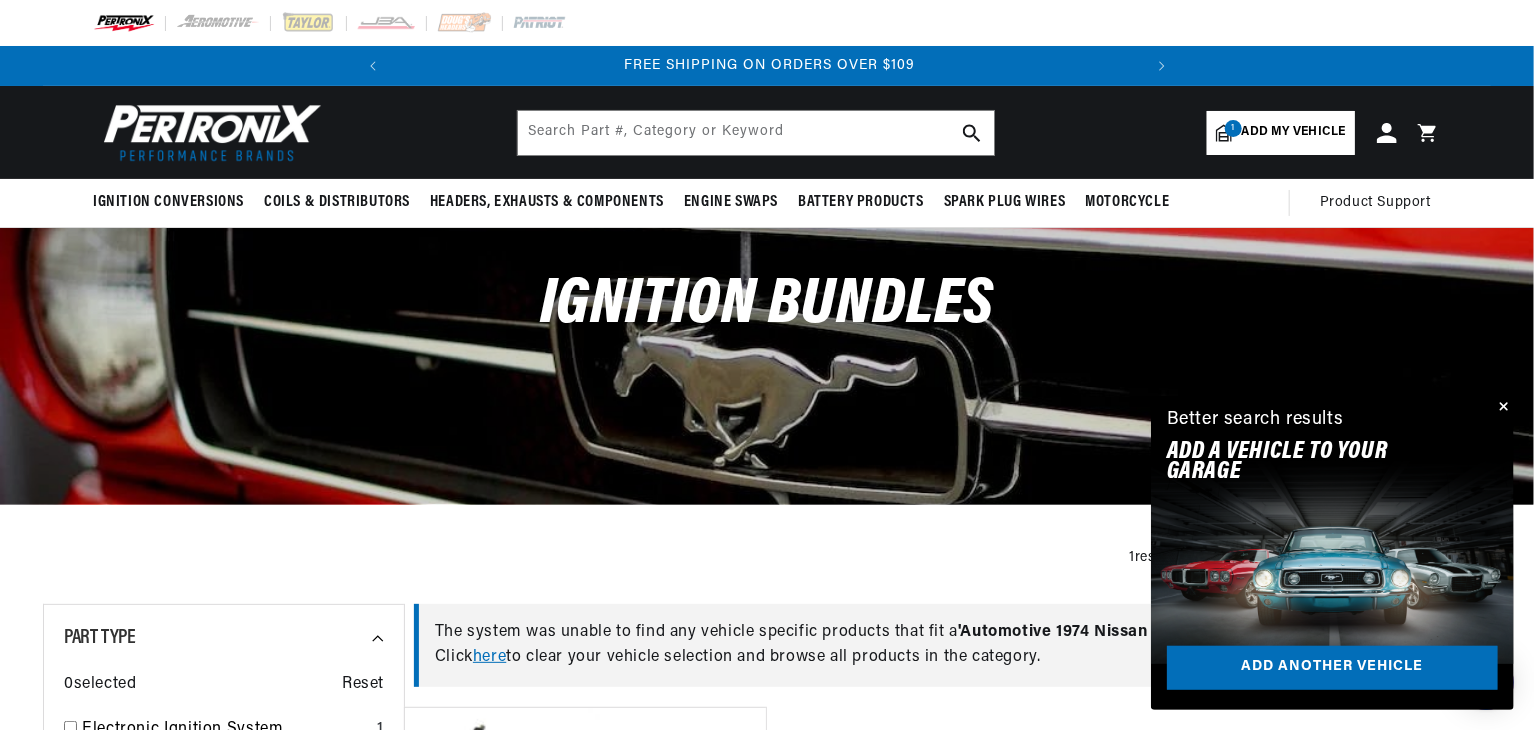 click at bounding box center (1502, 408) 